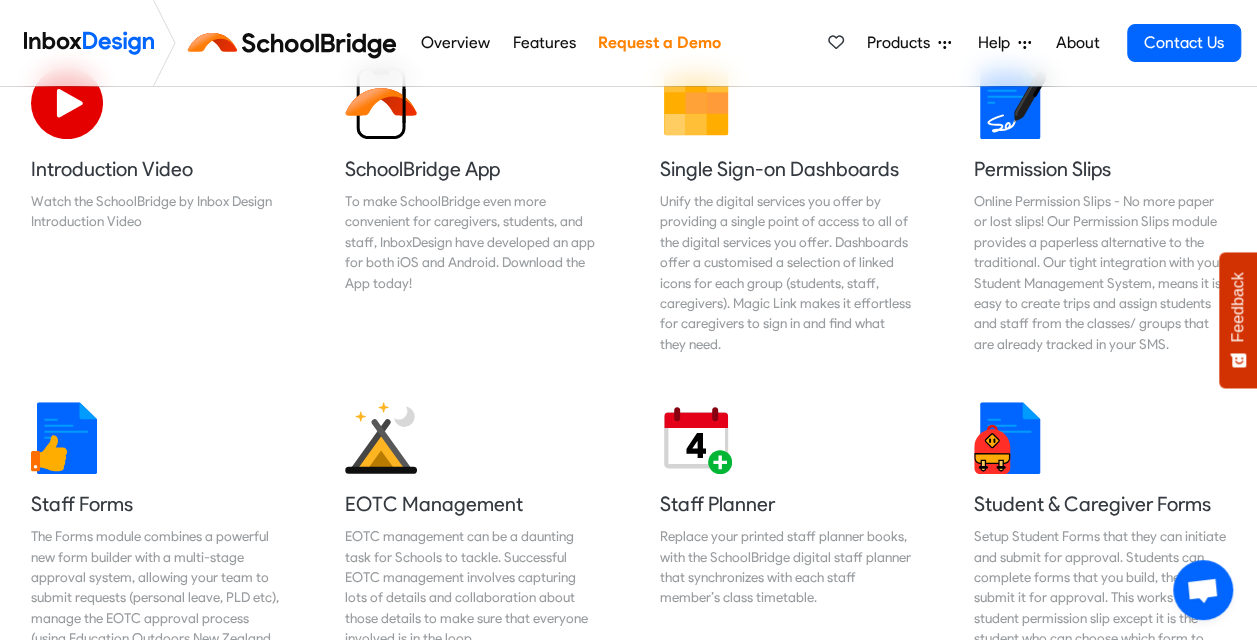 scroll, scrollTop: 800, scrollLeft: 0, axis: vertical 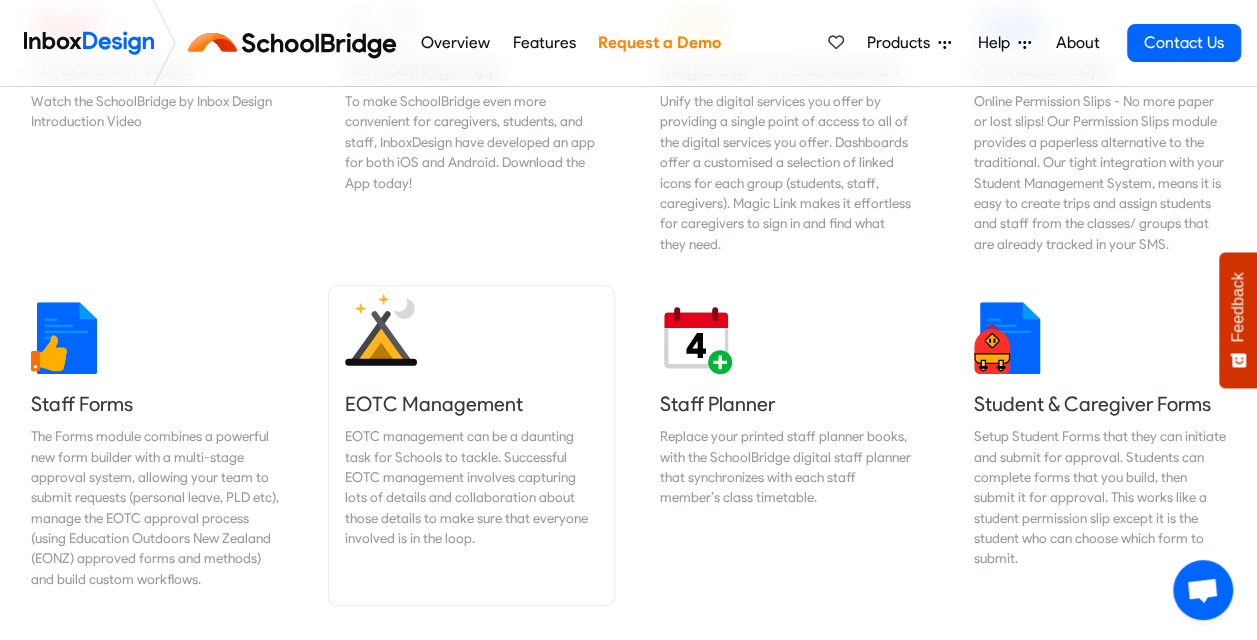 click on "EOTC Management
EOTC management can be a daunting task for Schools to tackle. Successful EOTC management involves capturing lots of details and collaboration about those details to make sure that everyone involved is in the loop." at bounding box center [471, 445] 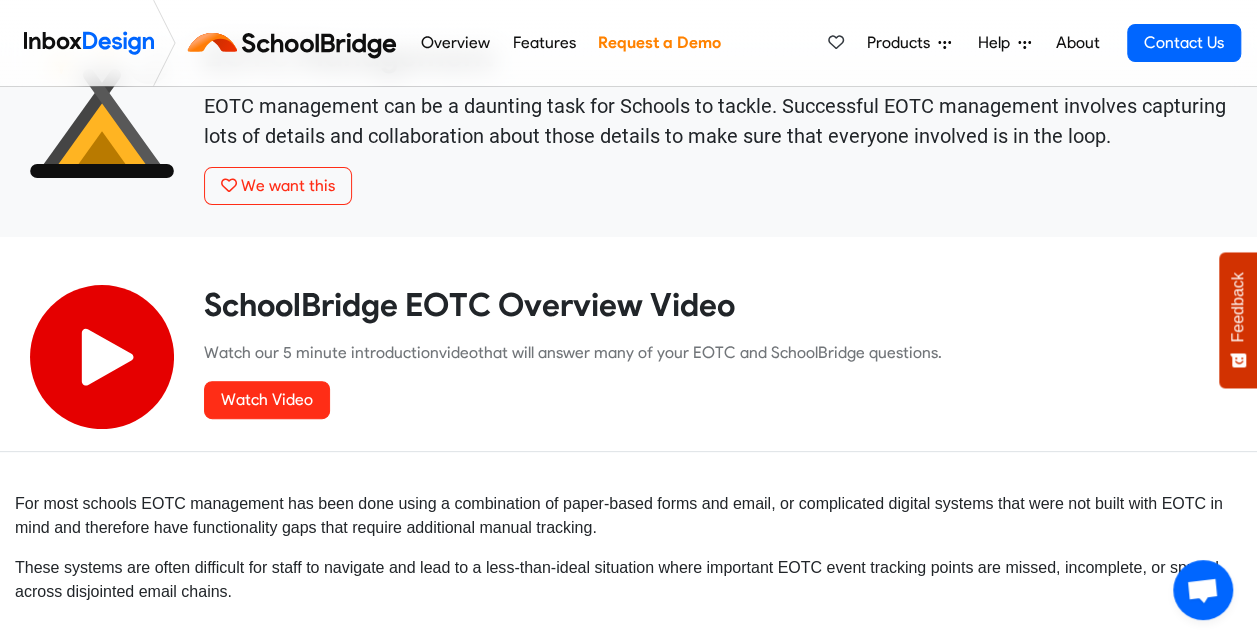 scroll, scrollTop: 0, scrollLeft: 0, axis: both 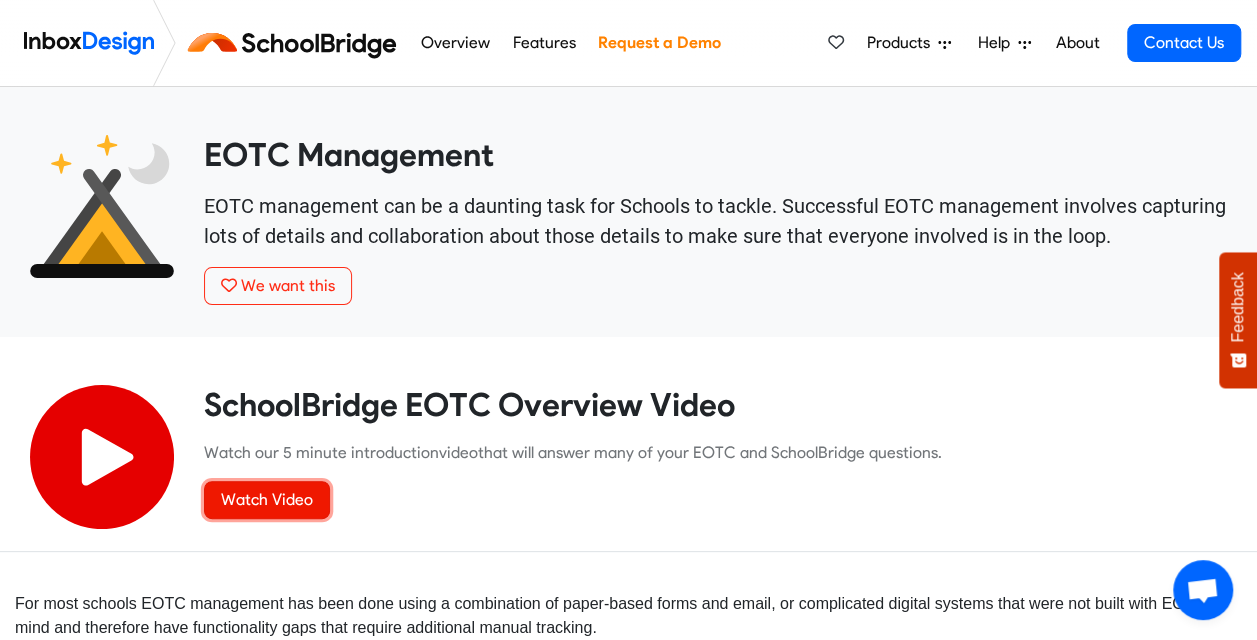 click on "Watch Video" at bounding box center (267, 500) 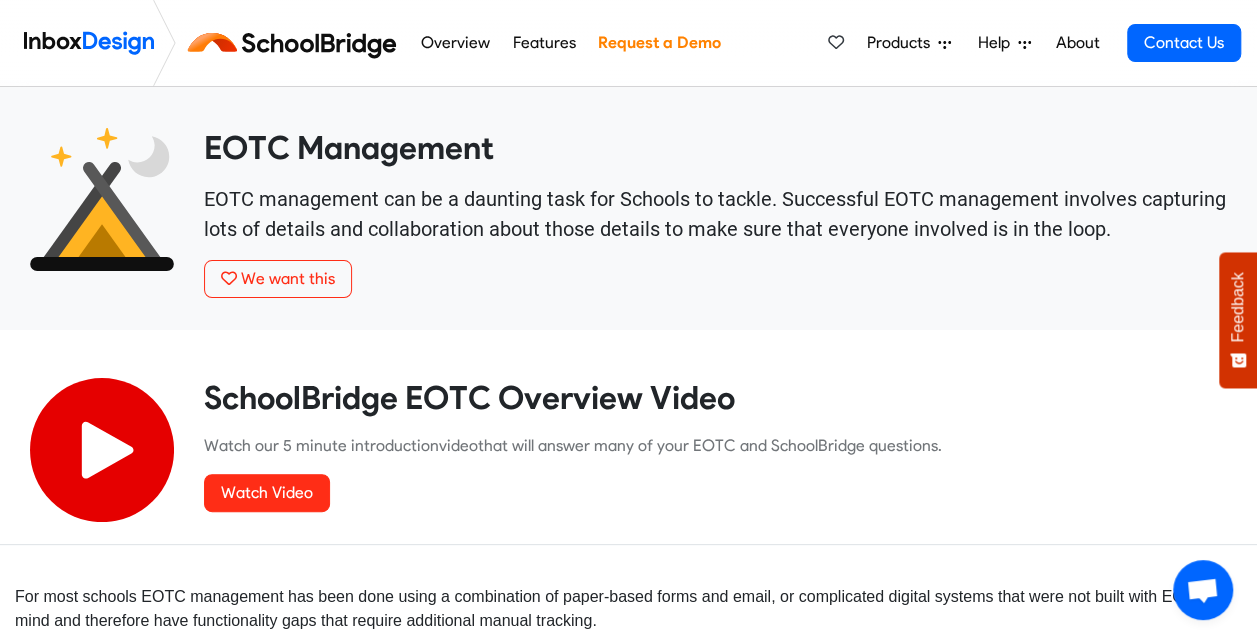 scroll, scrollTop: 0, scrollLeft: 0, axis: both 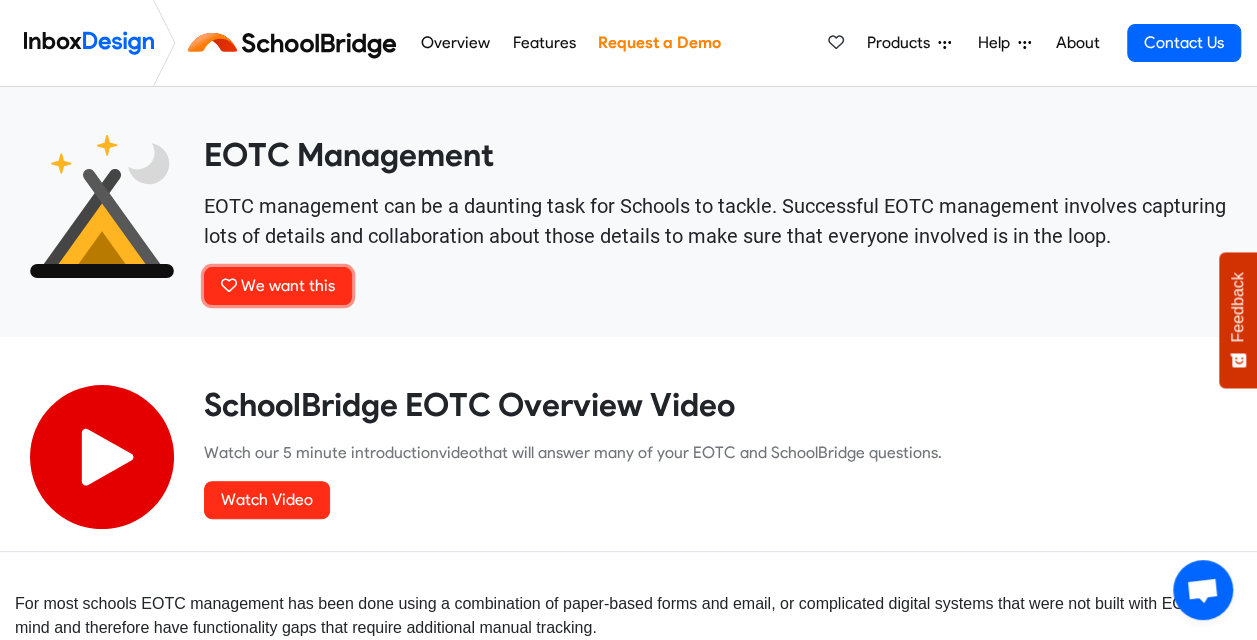 click on "We want this" at bounding box center (288, 285) 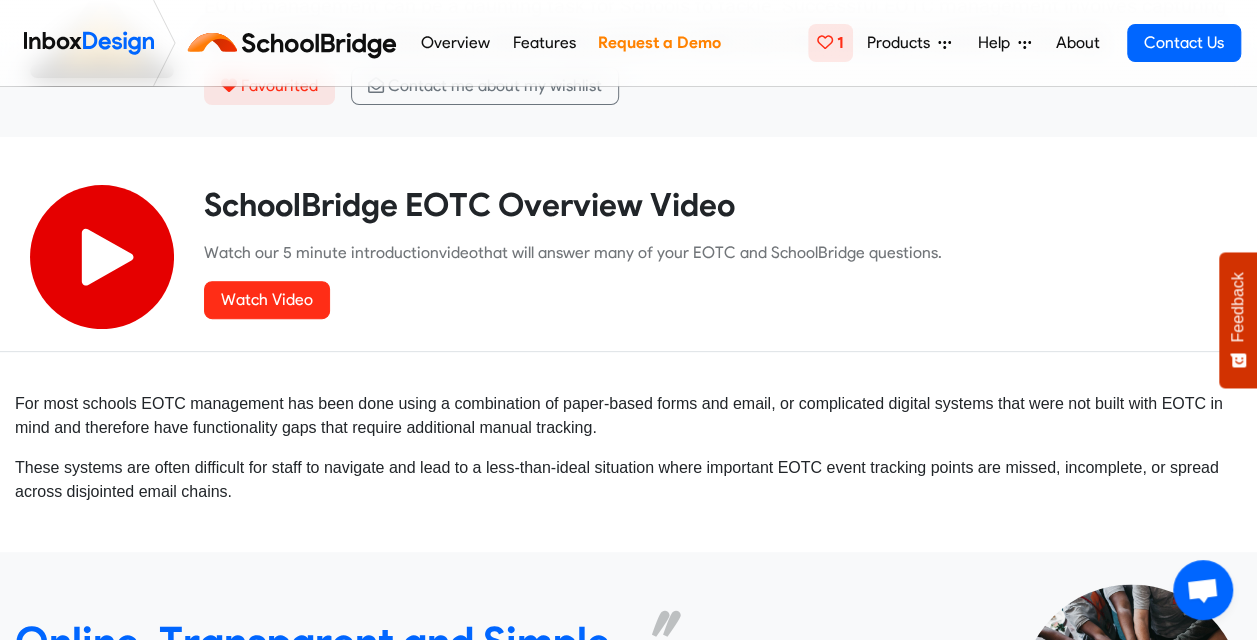 scroll, scrollTop: 0, scrollLeft: 0, axis: both 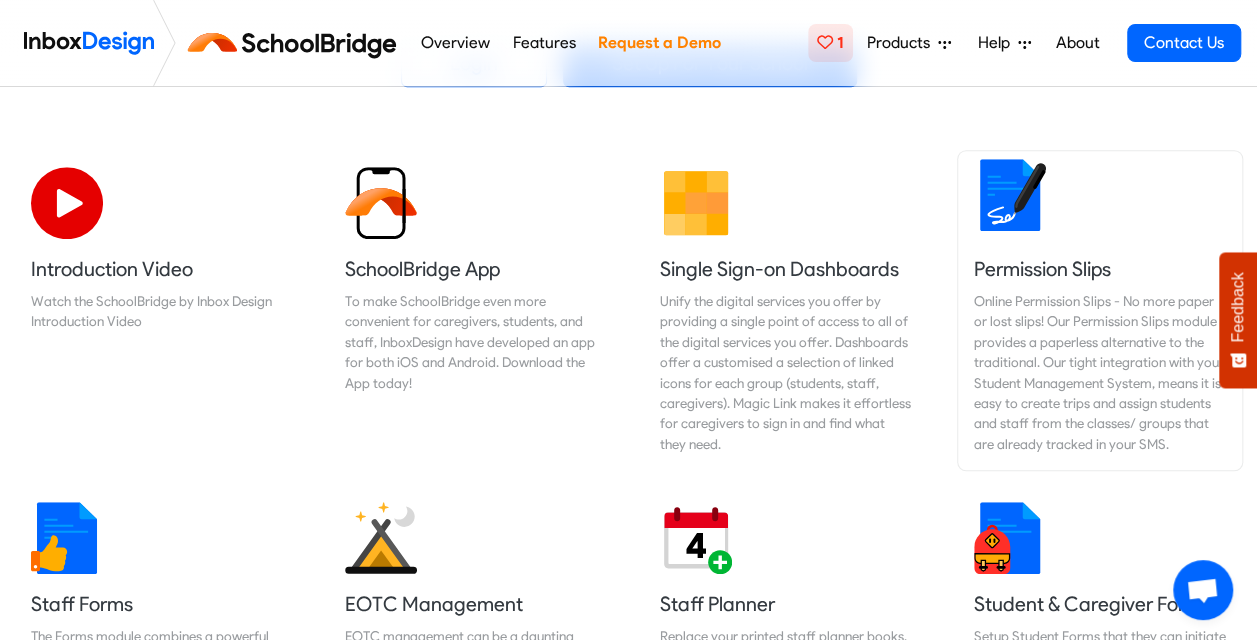 click on "Online Permission Slips - No more paper or lost slips! ​Our Permission Slips module provides a paperless alternative to the traditional. Our tight integration with your Student Management System, means it is easy to create trips and assign students and staff from the classes/ groups that are already tracked in your SMS." at bounding box center (1100, 372) 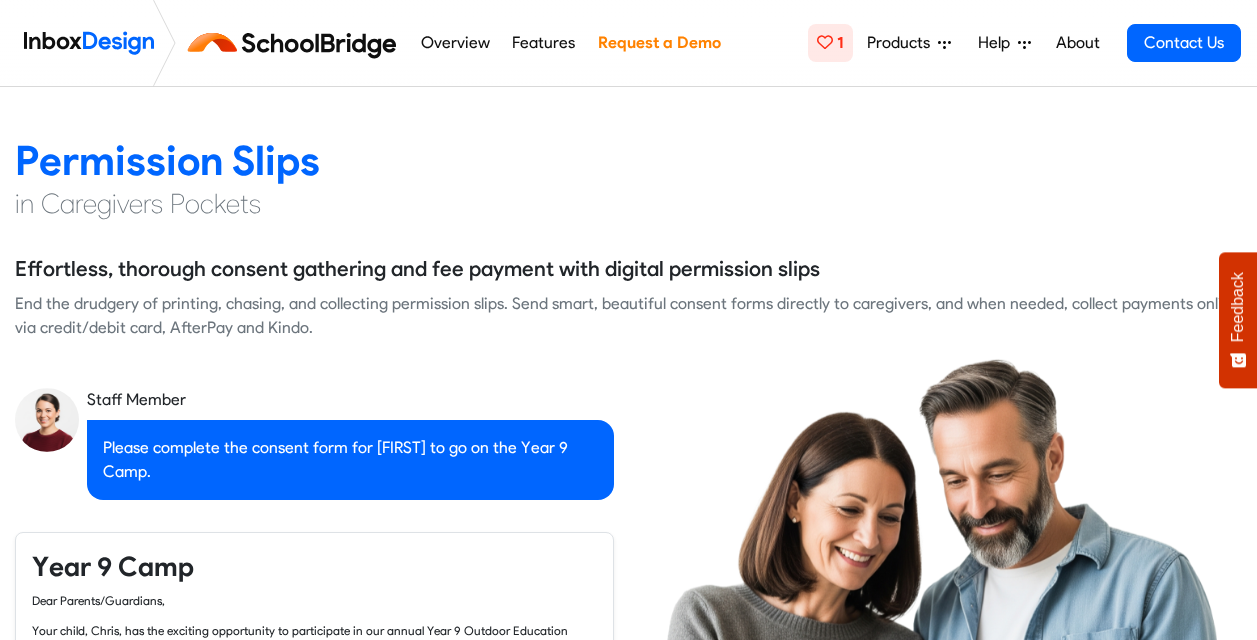 scroll, scrollTop: 0, scrollLeft: 0, axis: both 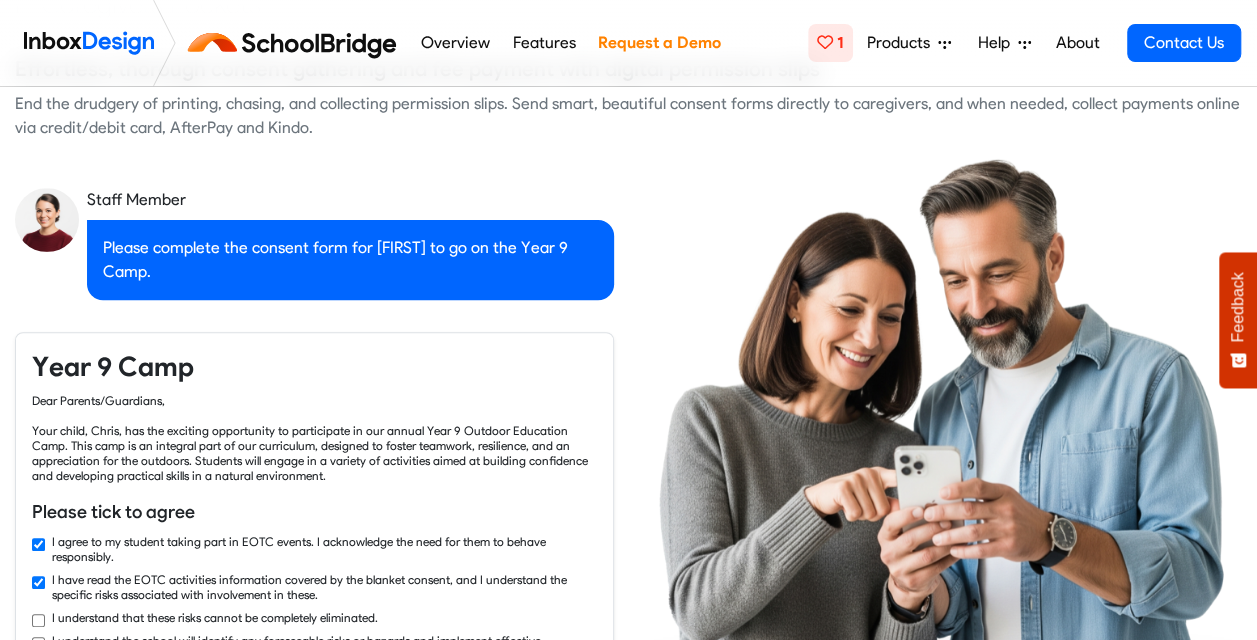 checkbox on "true" 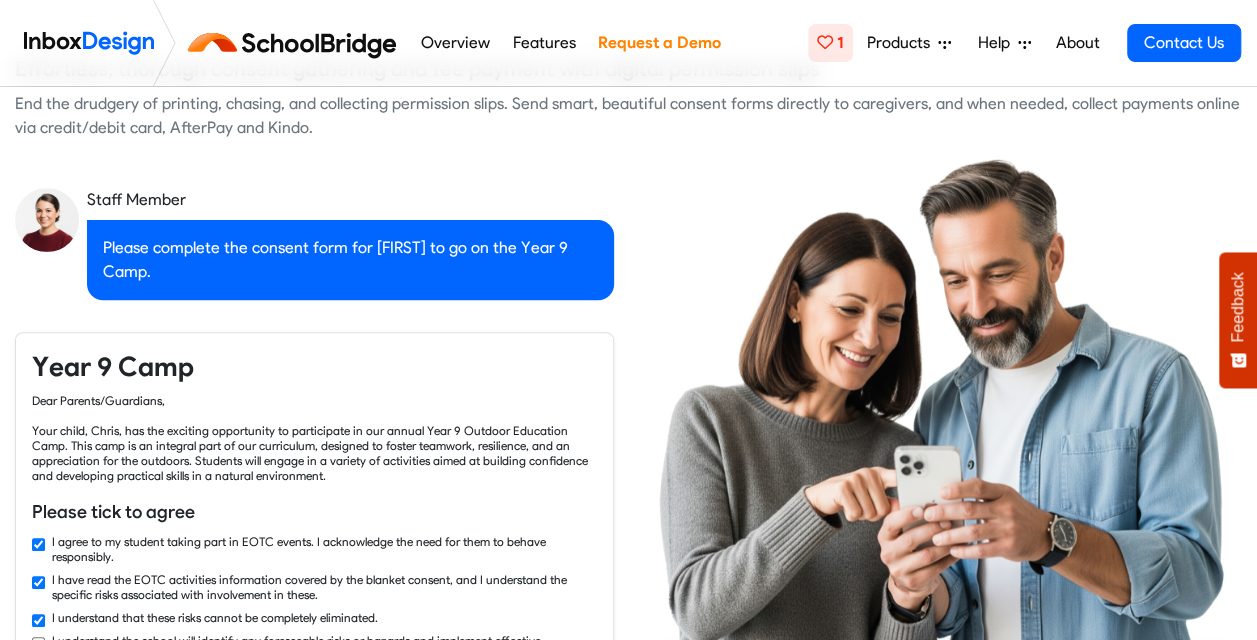 checkbox on "true" 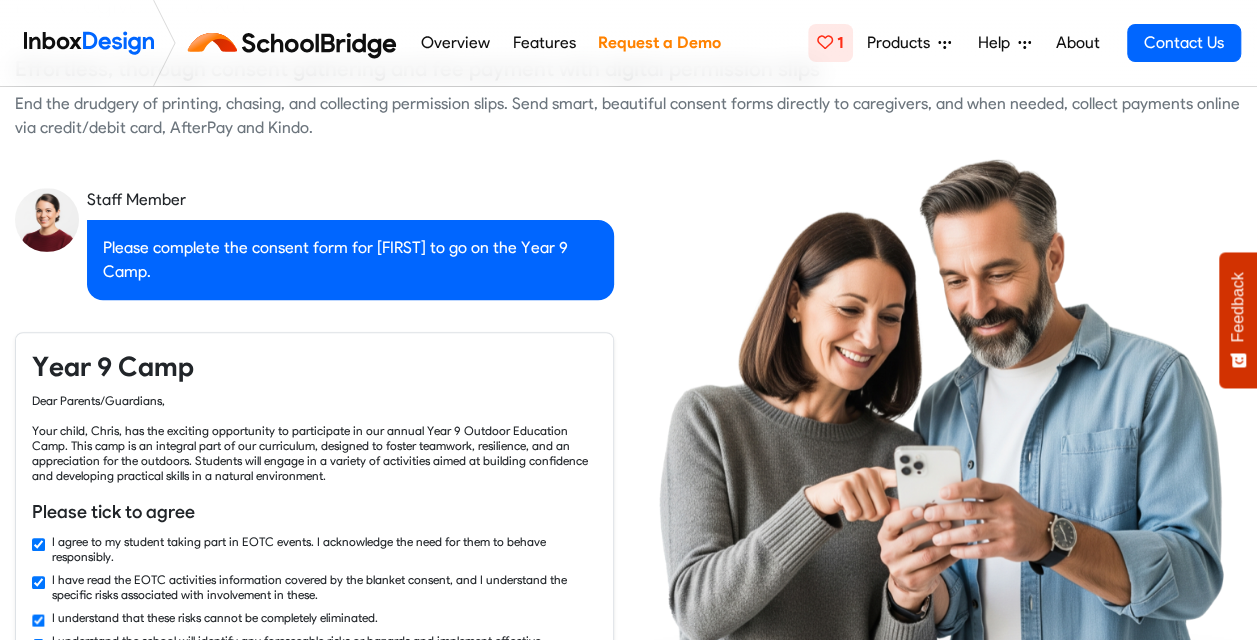 checkbox on "true" 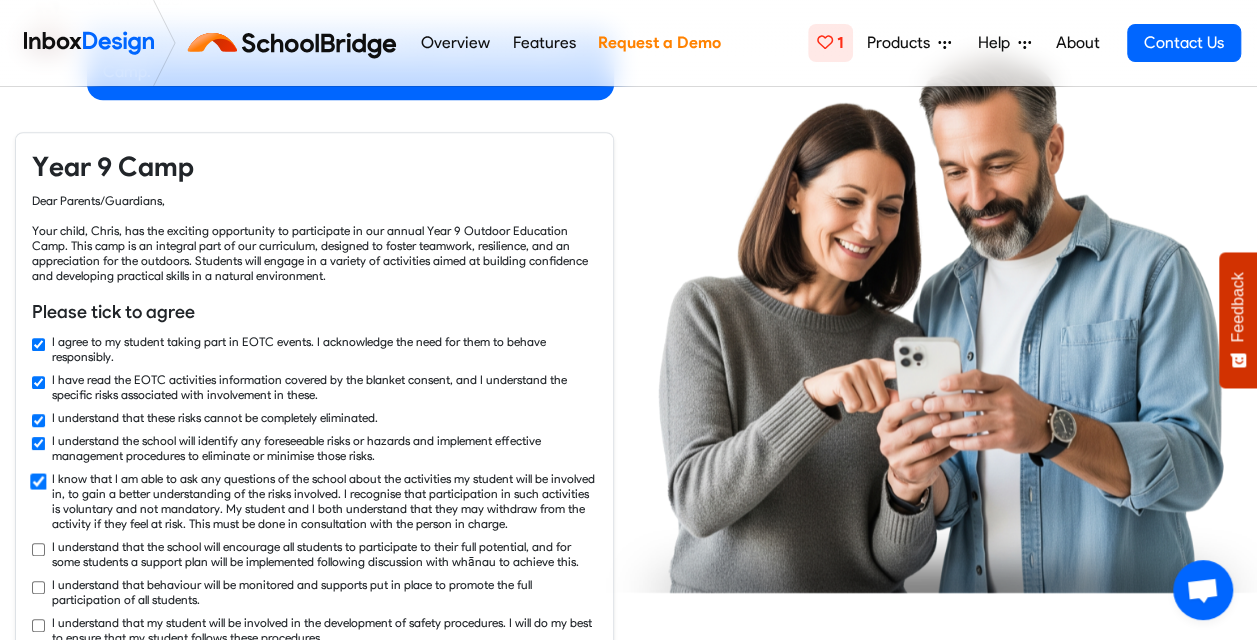 checkbox on "true" 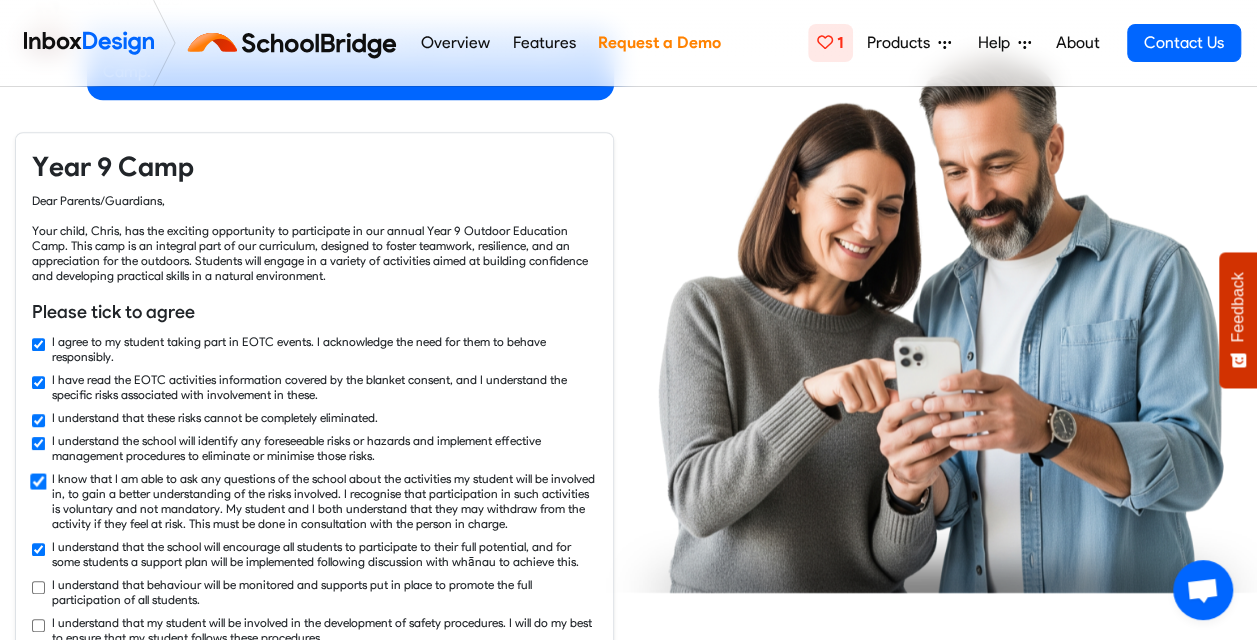 checkbox on "true" 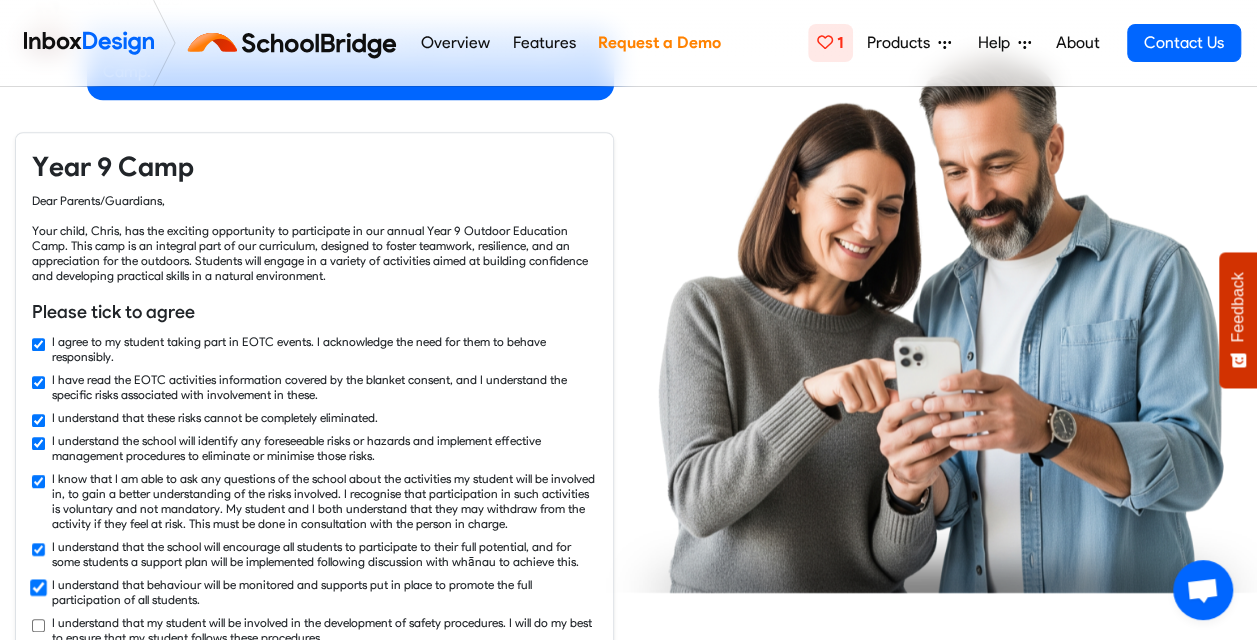 checkbox on "true" 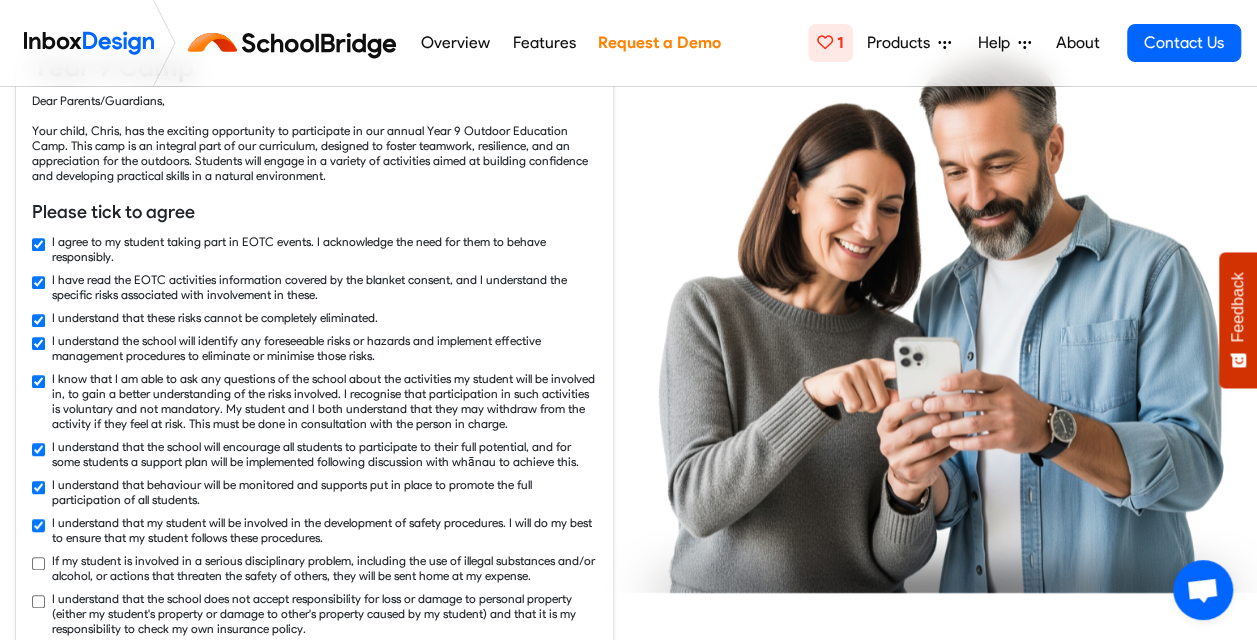 checkbox on "true" 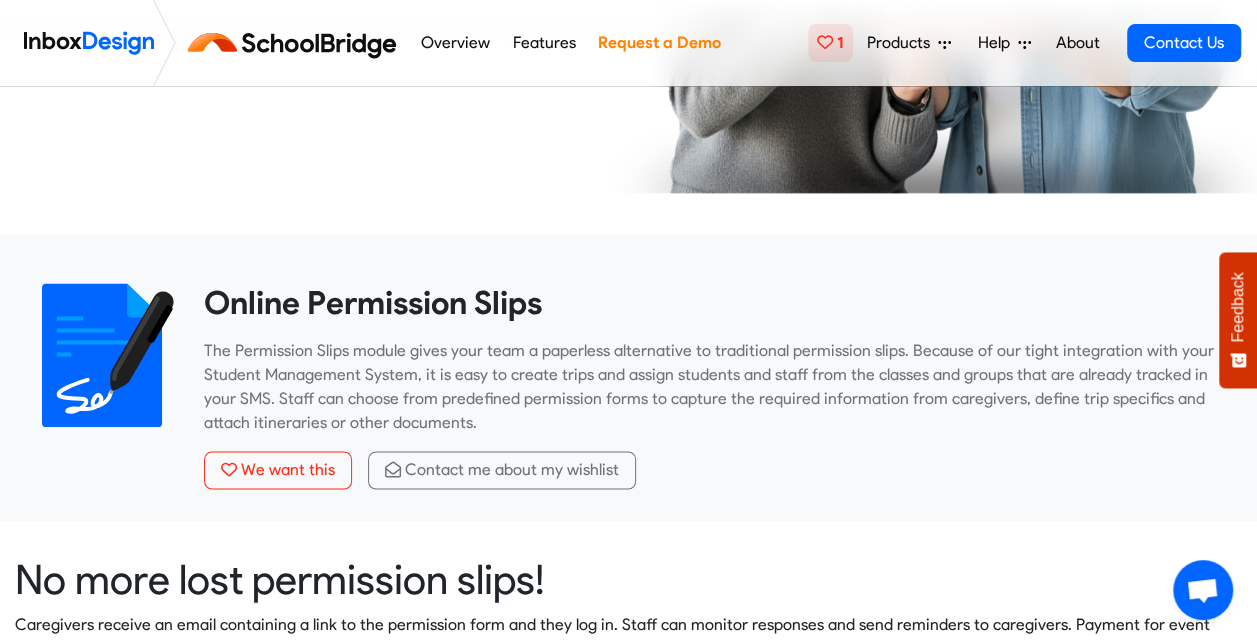 scroll, scrollTop: 1400, scrollLeft: 0, axis: vertical 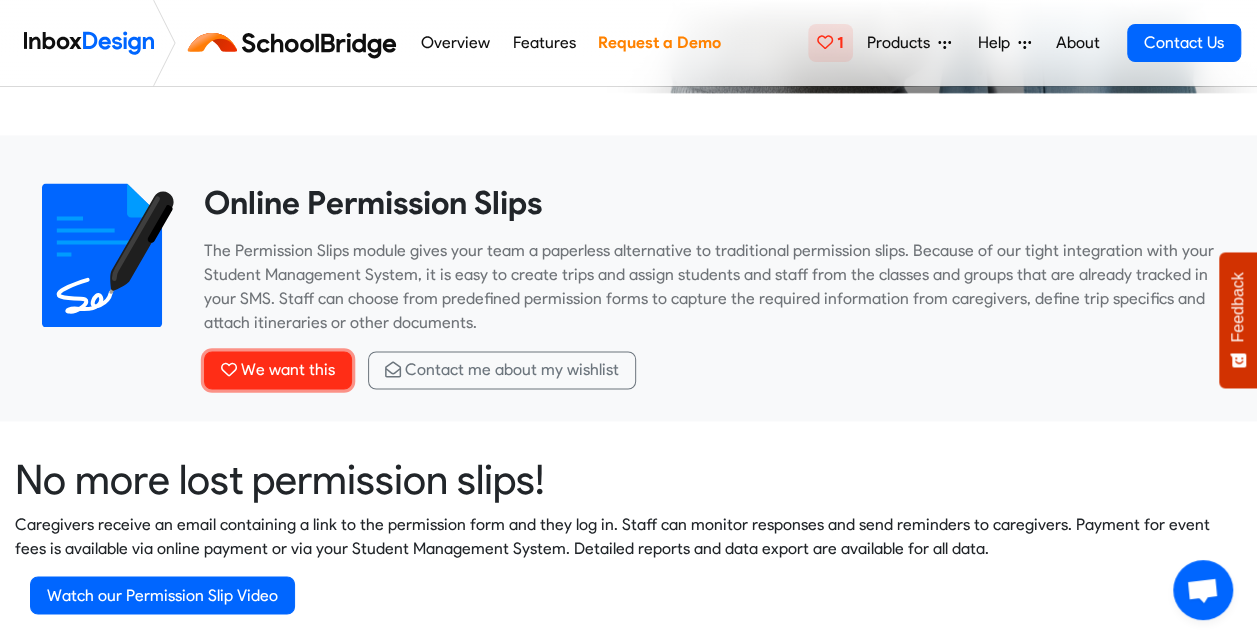 click on "We want this" at bounding box center [288, 369] 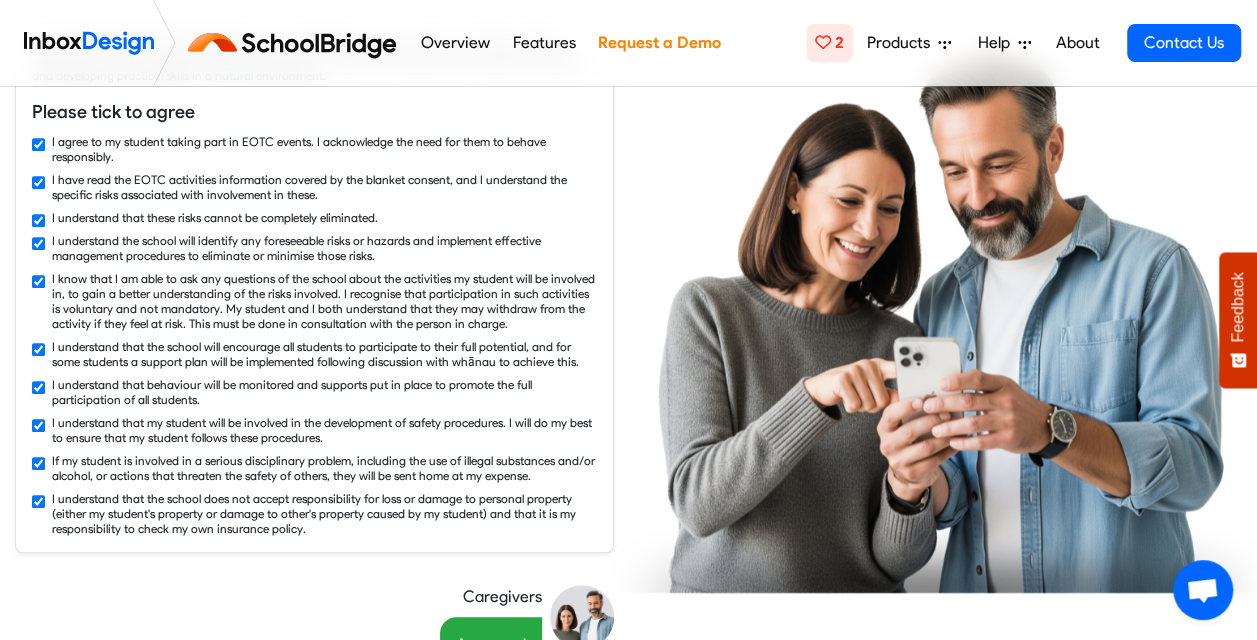 scroll, scrollTop: 100, scrollLeft: 0, axis: vertical 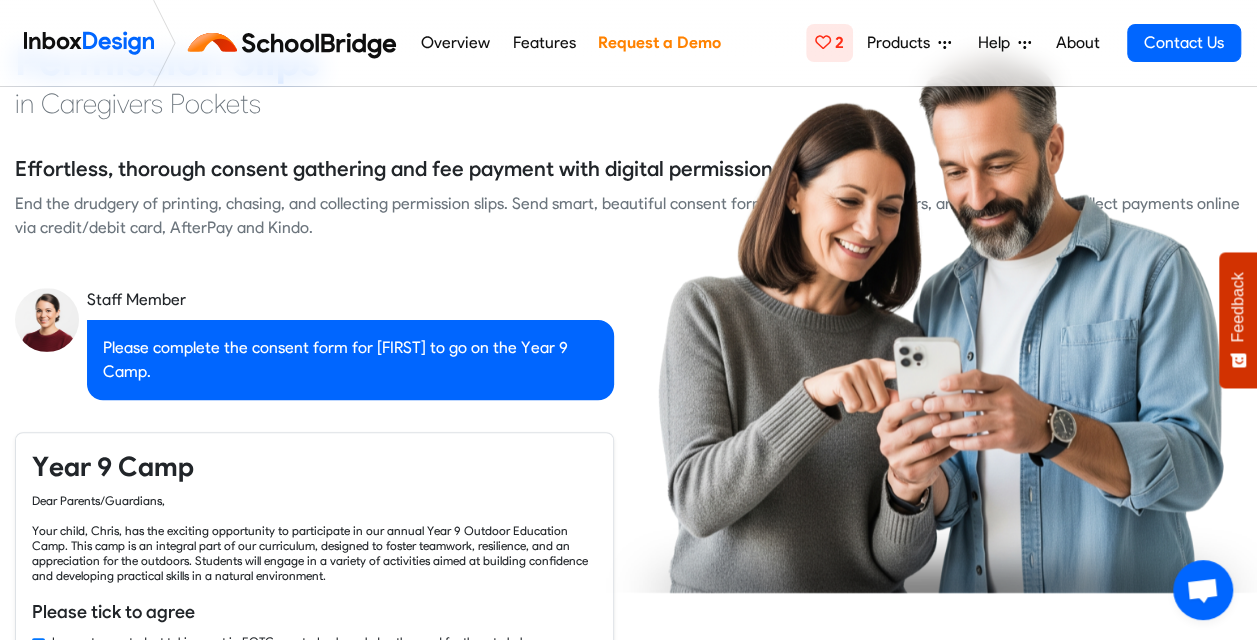 checkbox on "false" 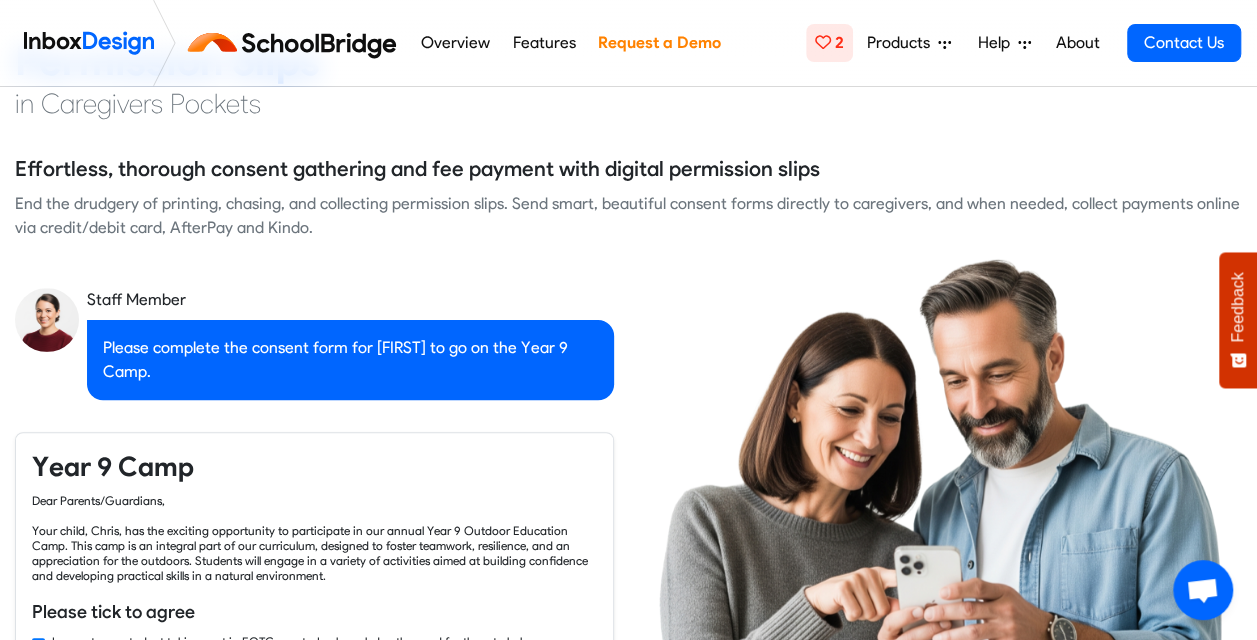 scroll, scrollTop: 0, scrollLeft: 0, axis: both 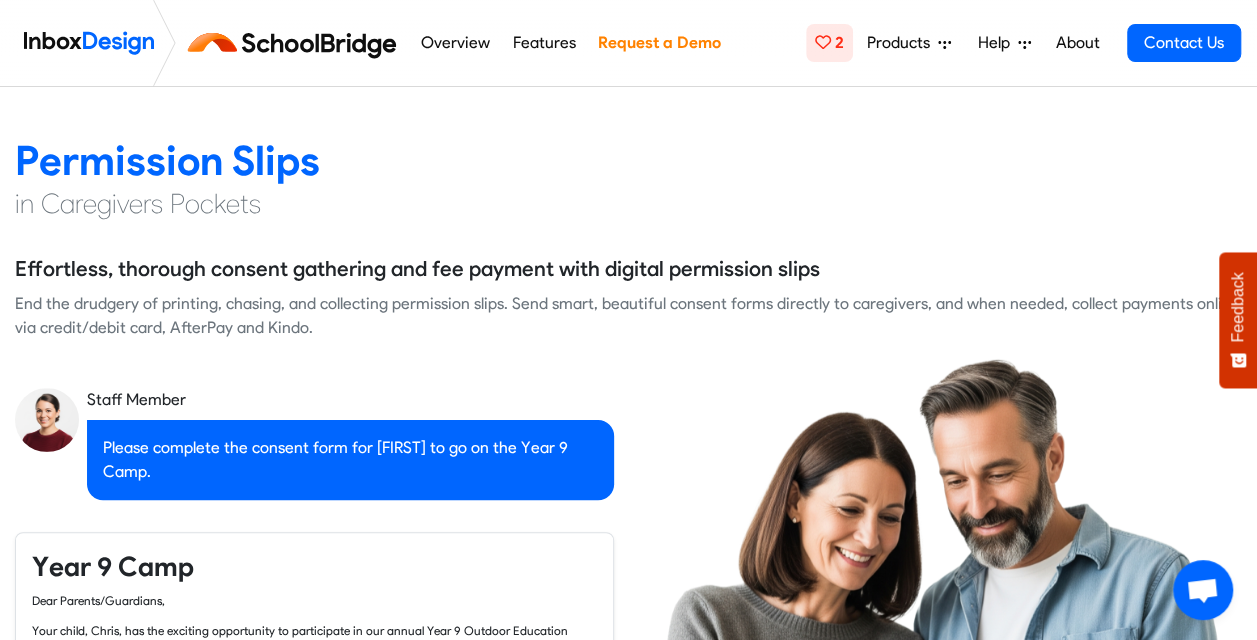 checkbox on "false" 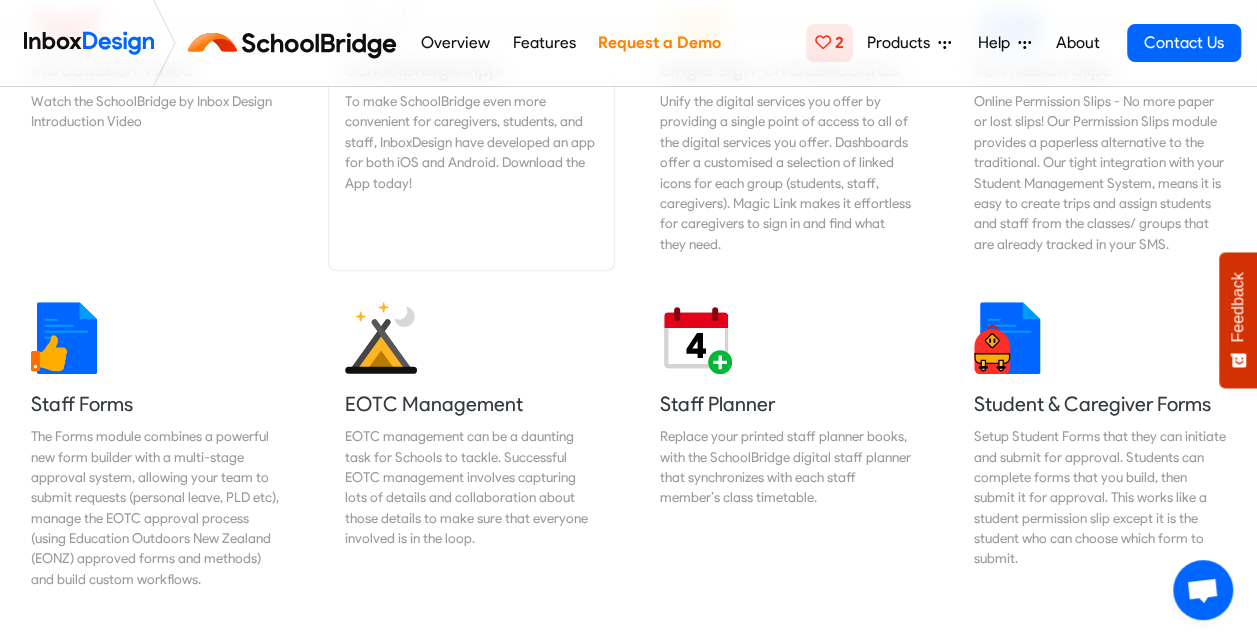 scroll, scrollTop: 900, scrollLeft: 0, axis: vertical 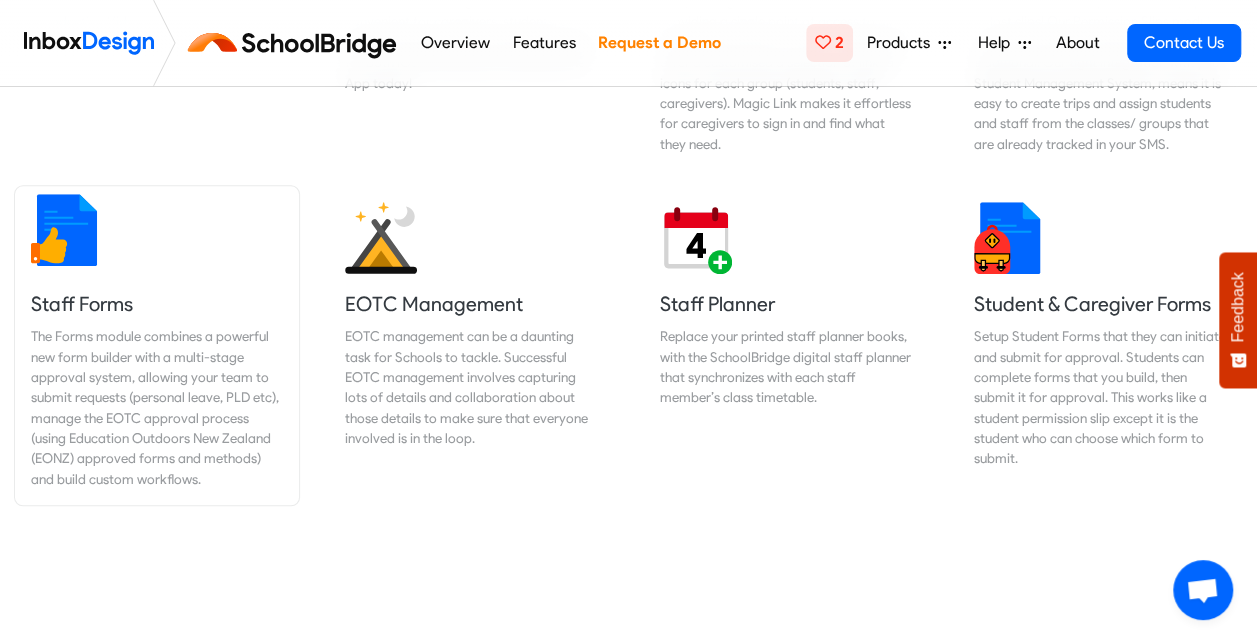 click on "The Forms module combines a powerful new form builder with a multi-stage approval system, allowing your team to submit requests (personal leave, PLD etc), manage the EOTC approval process (using Education Outdoors New Zealand (EONZ) approved forms and methods) and build custom workflows." at bounding box center [157, 407] 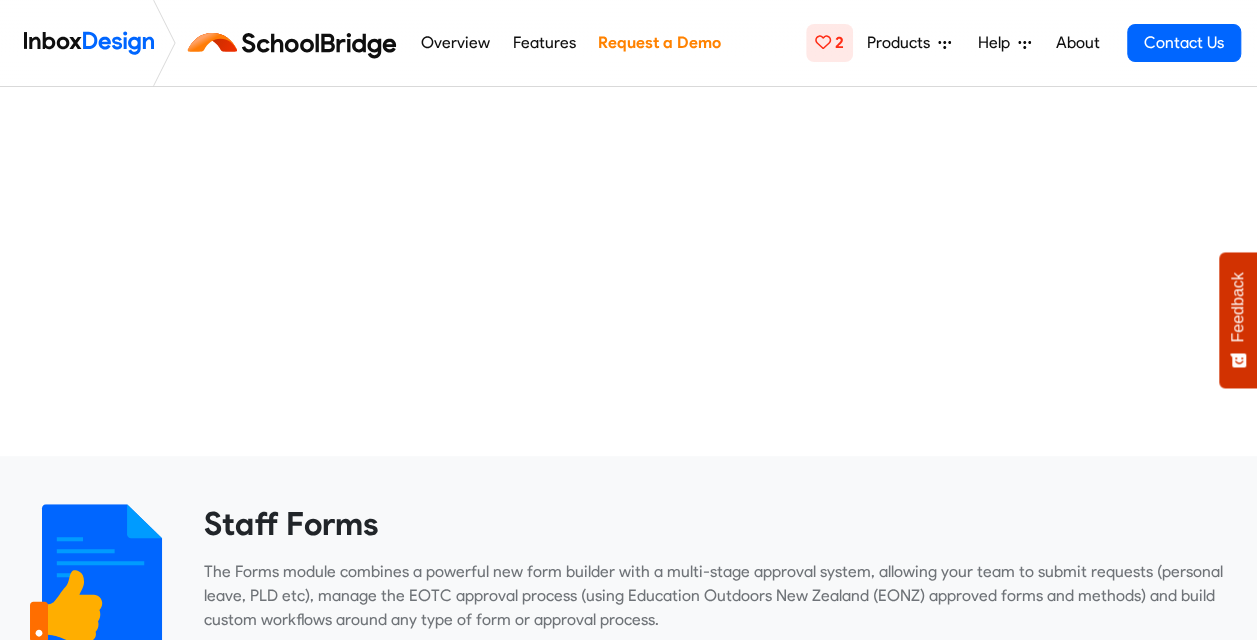 scroll, scrollTop: 600, scrollLeft: 0, axis: vertical 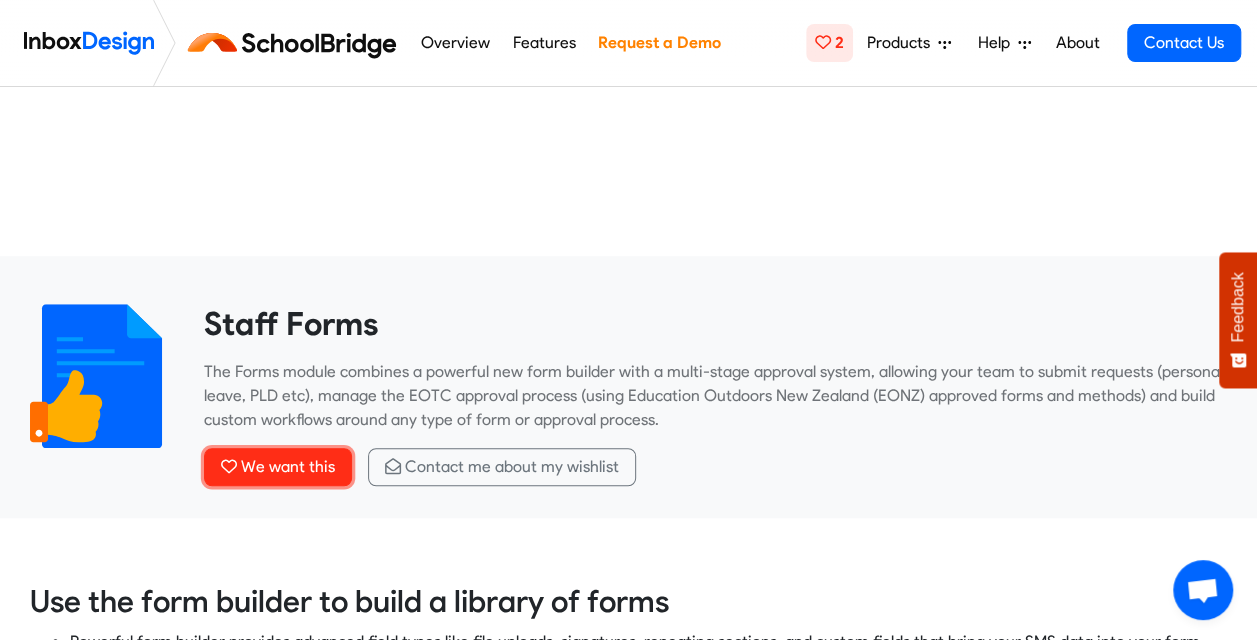 drag, startPoint x: 291, startPoint y: 462, endPoint x: 279, endPoint y: 405, distance: 58.249462 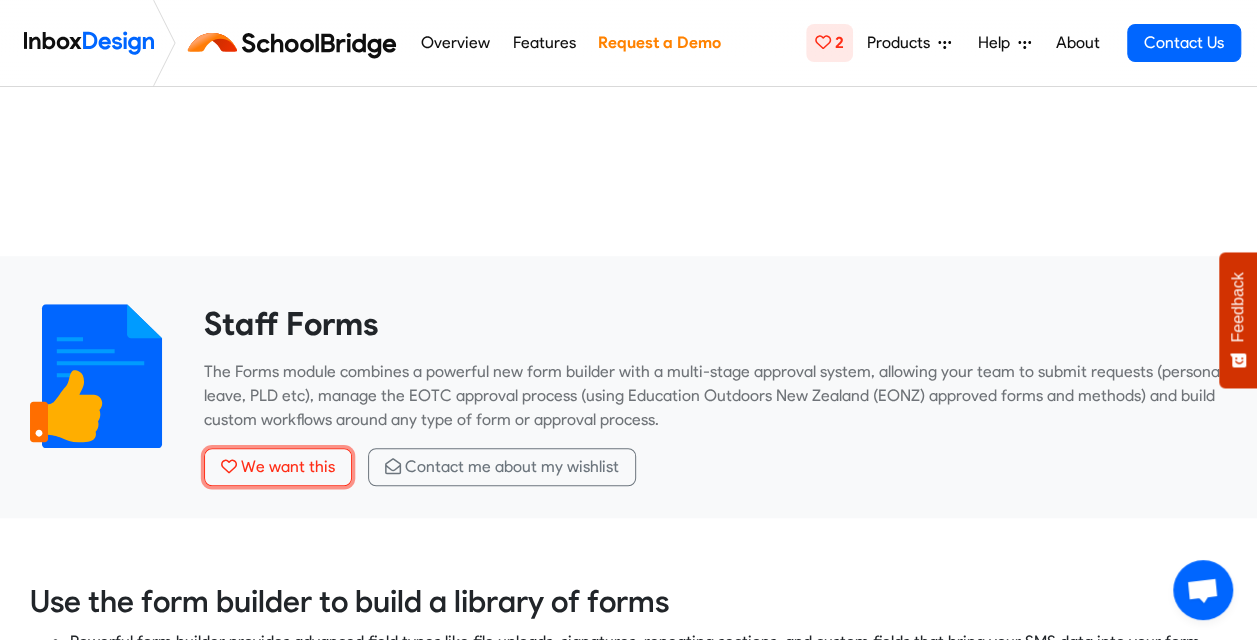 click on "We want this" at bounding box center (288, 466) 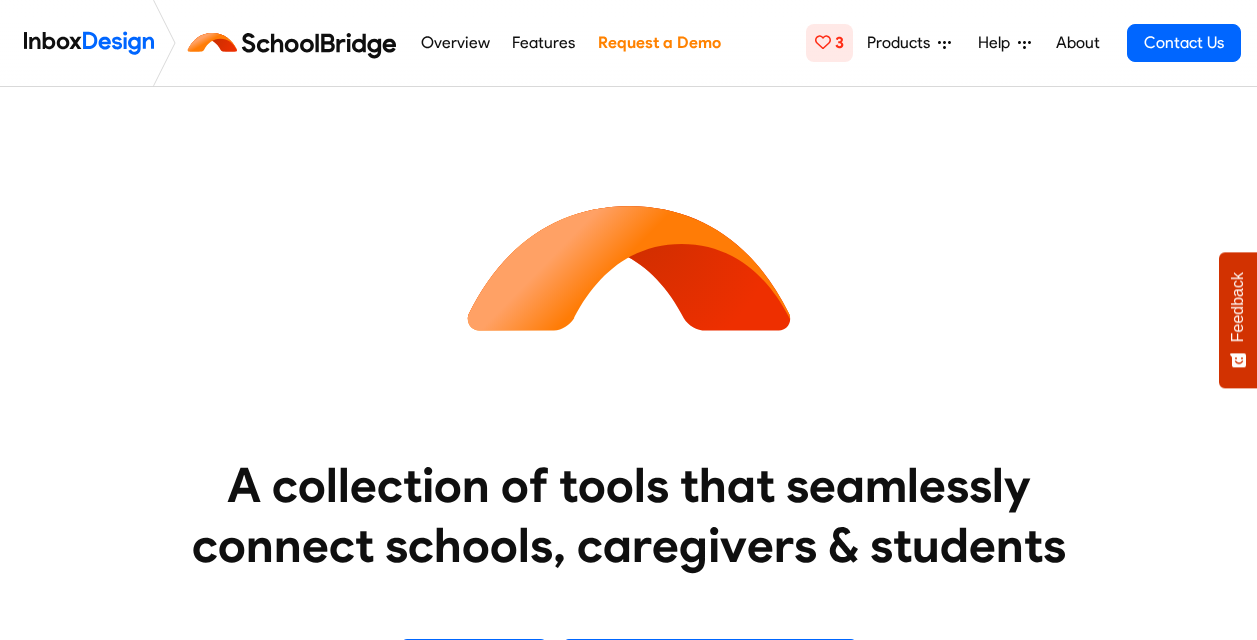 scroll, scrollTop: 900, scrollLeft: 0, axis: vertical 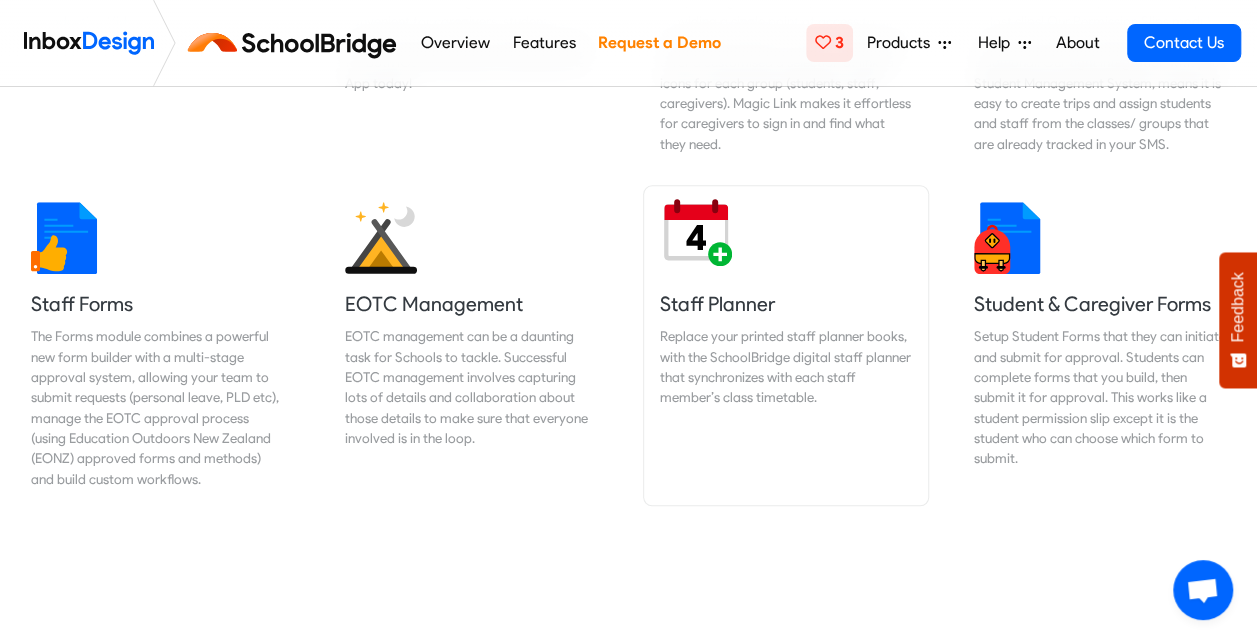 click at bounding box center [696, 230] 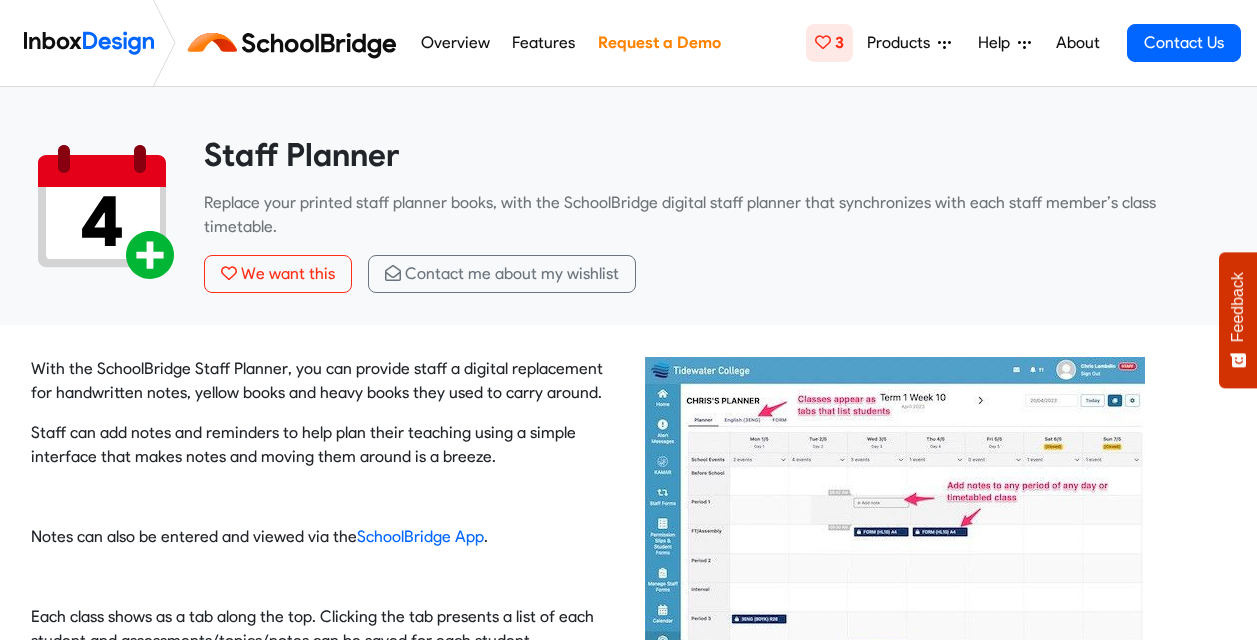 scroll, scrollTop: 0, scrollLeft: 0, axis: both 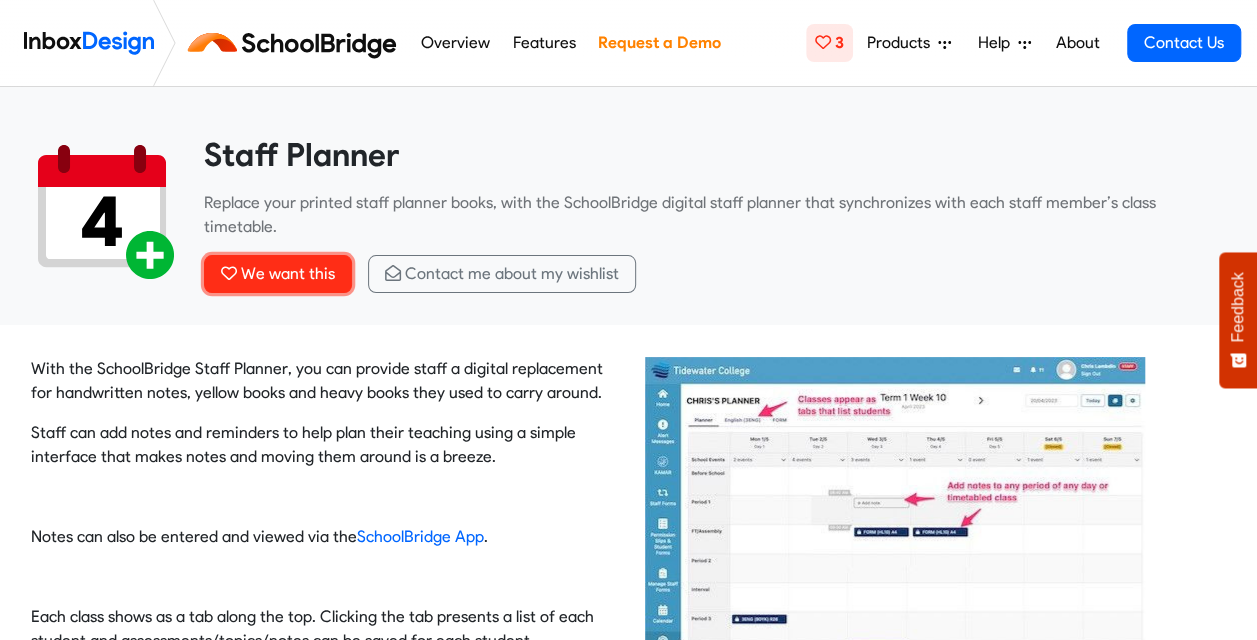 click on "We want this" at bounding box center (288, 273) 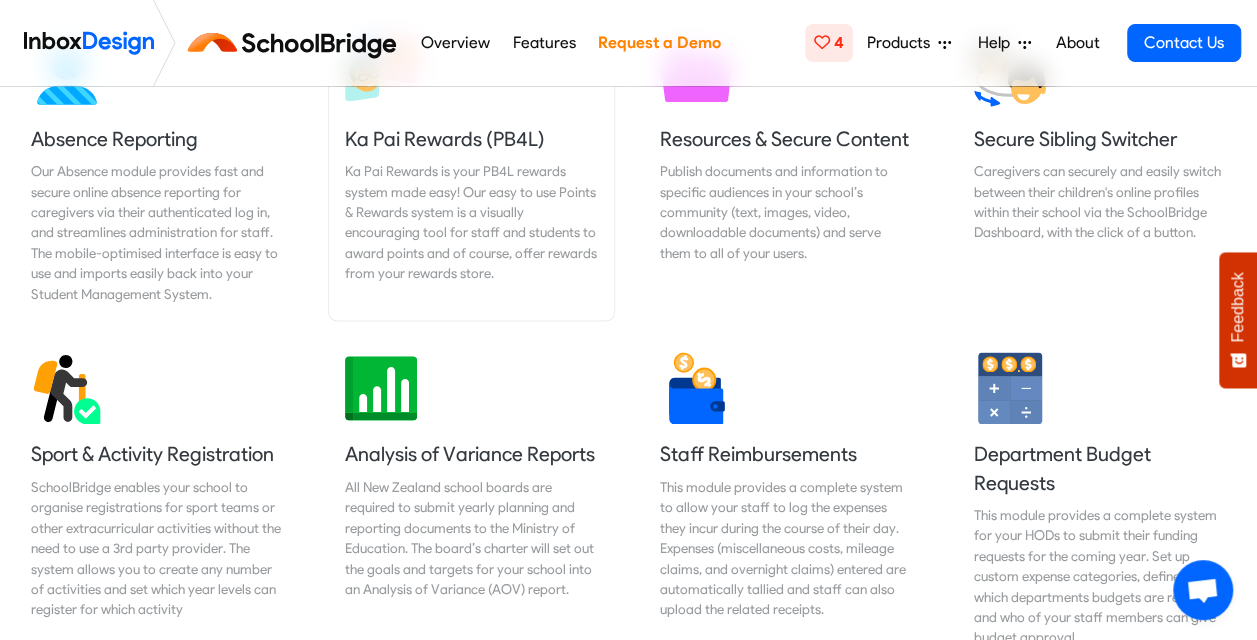 scroll, scrollTop: 1500, scrollLeft: 0, axis: vertical 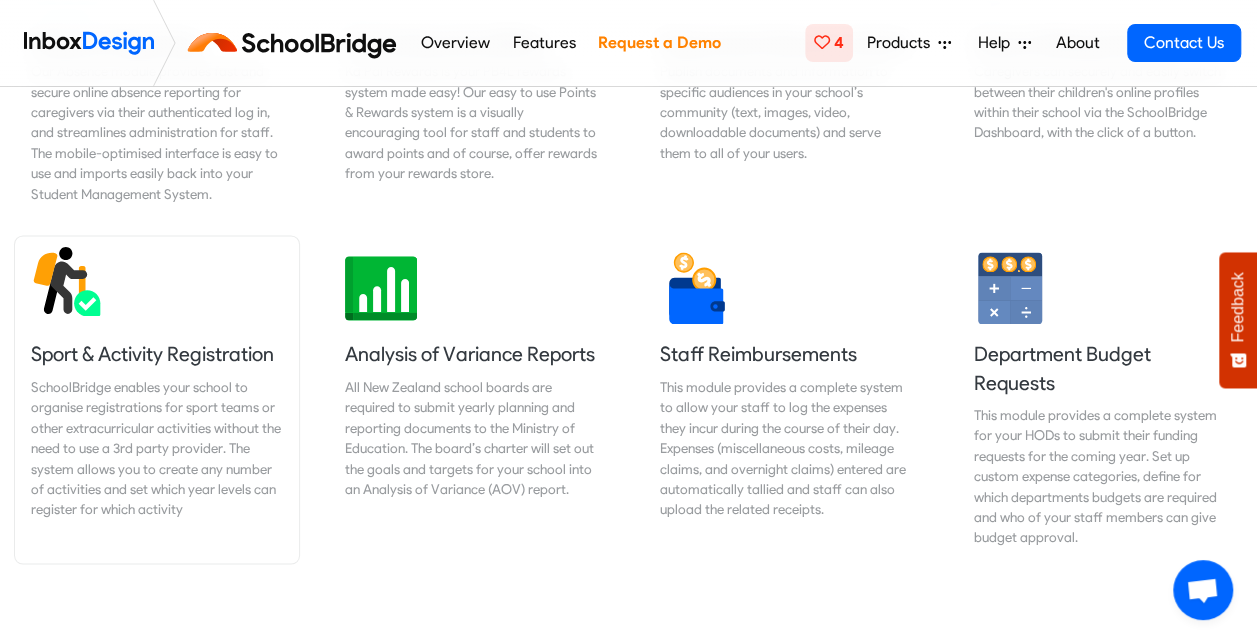 click on "SchoolBridge enables your school to organise registrations for sport teams or other extracurricular activities without the need to use a 3rd party provider.
The system allows you to create any number of activities and set which year levels can register for which activity" at bounding box center (157, 447) 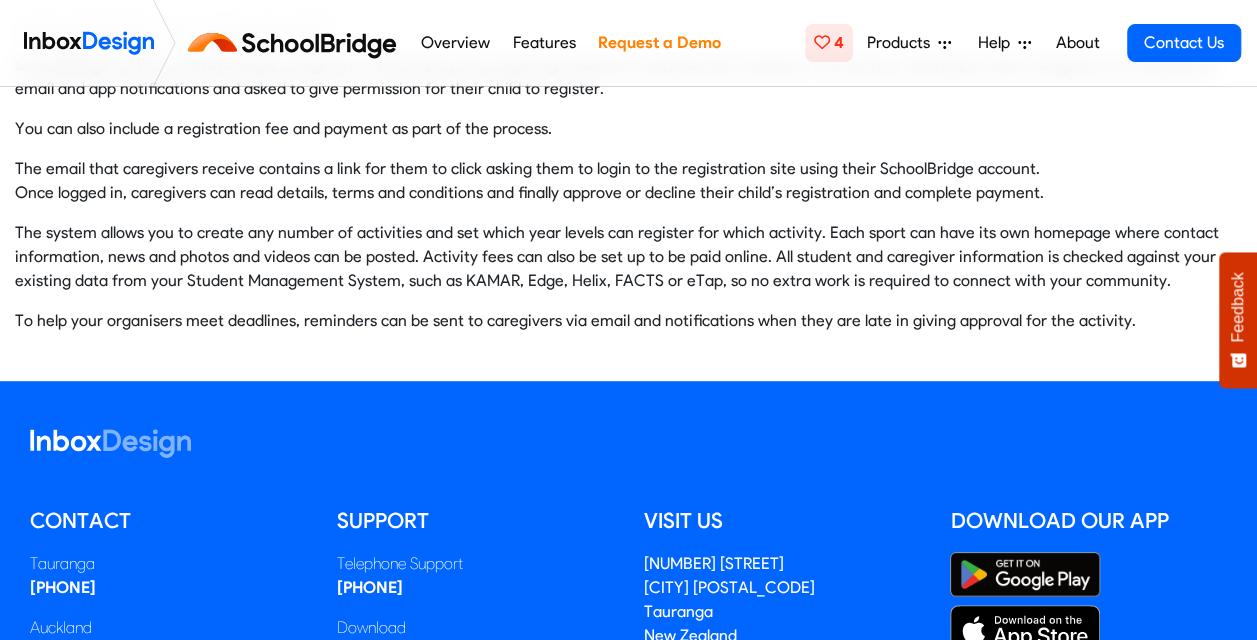 scroll, scrollTop: 0, scrollLeft: 0, axis: both 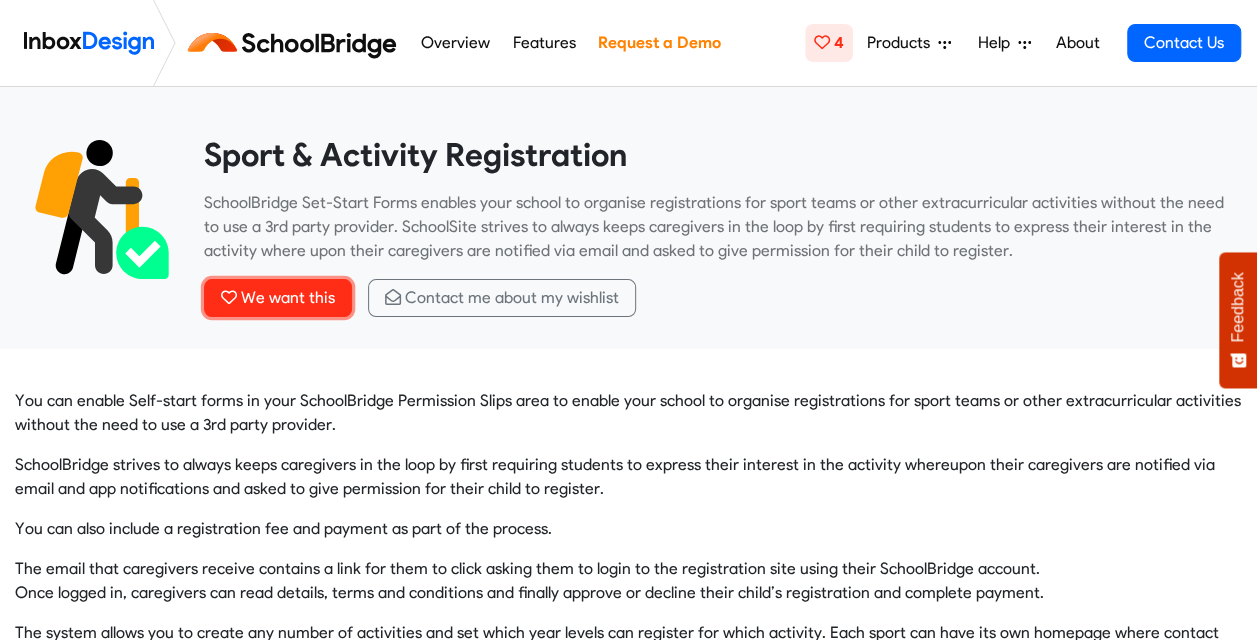click on "We want this" at bounding box center [278, 298] 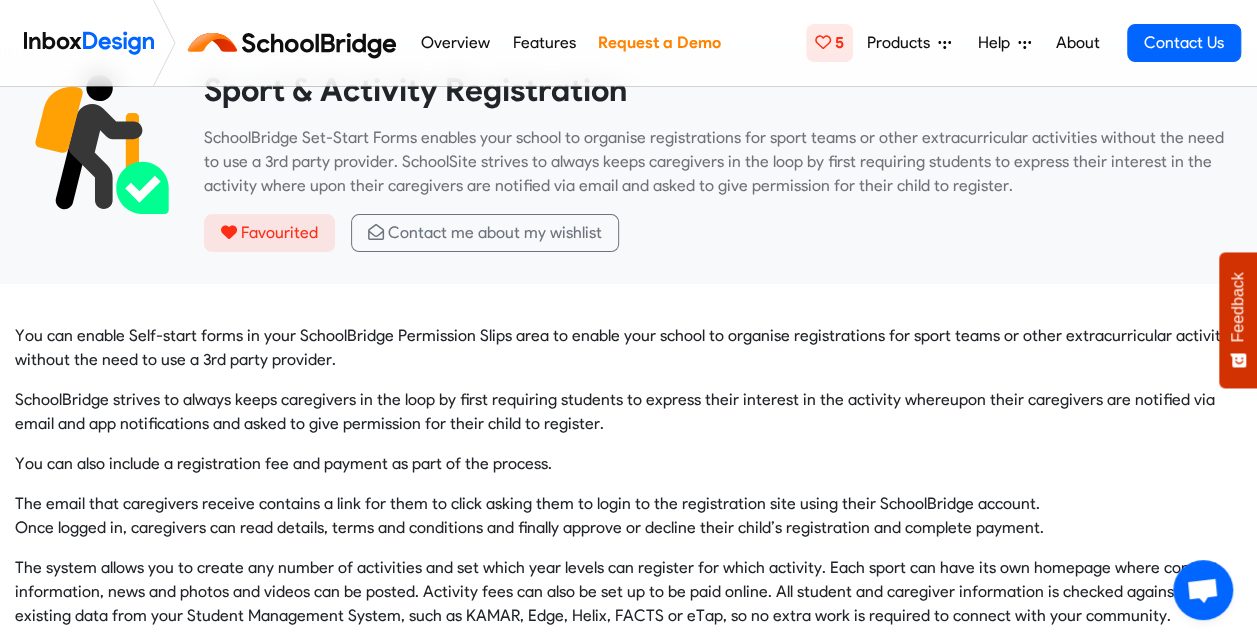scroll, scrollTop: 0, scrollLeft: 0, axis: both 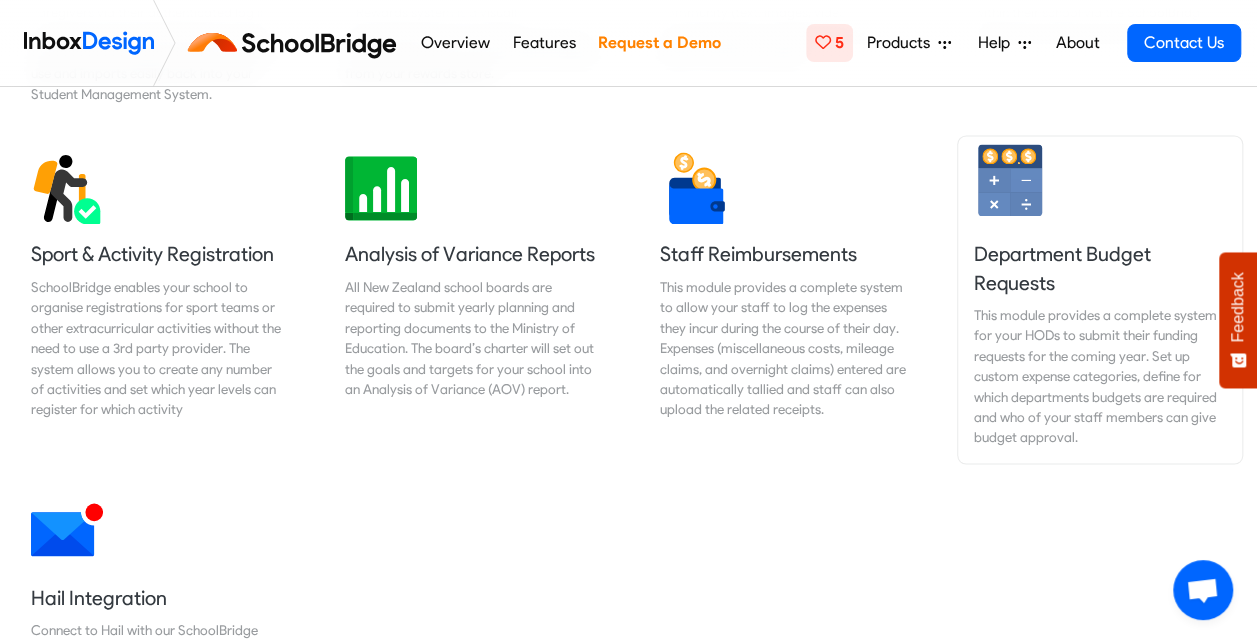 click on "Department Budget Requests" at bounding box center (1100, 268) 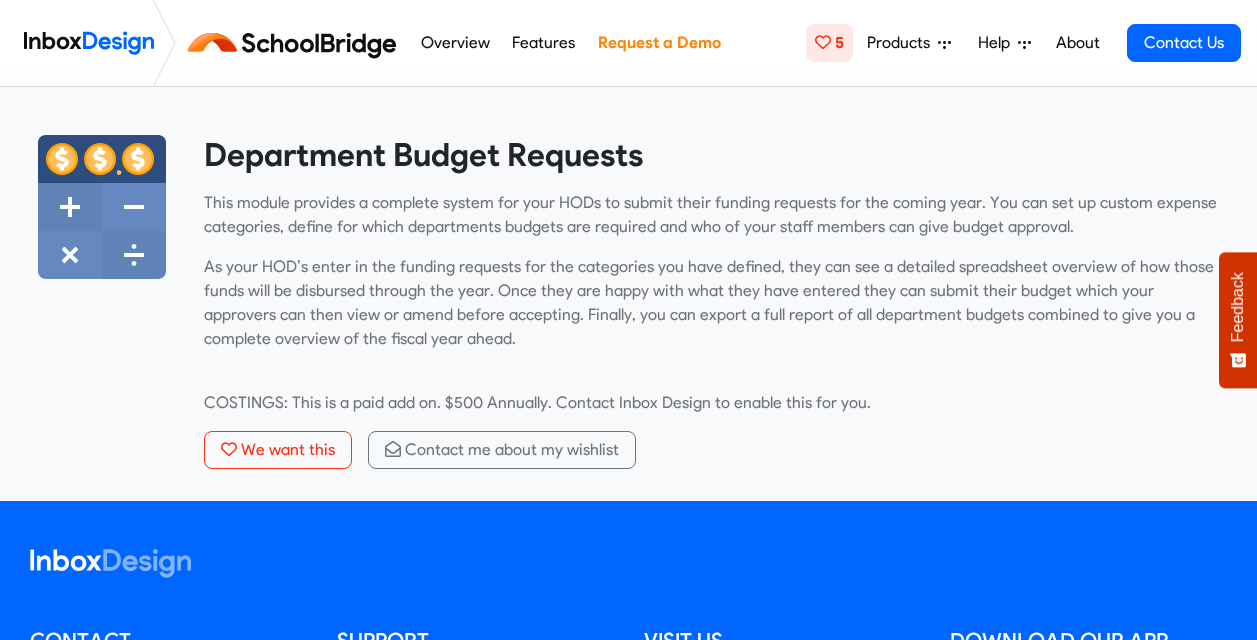 scroll, scrollTop: 0, scrollLeft: 0, axis: both 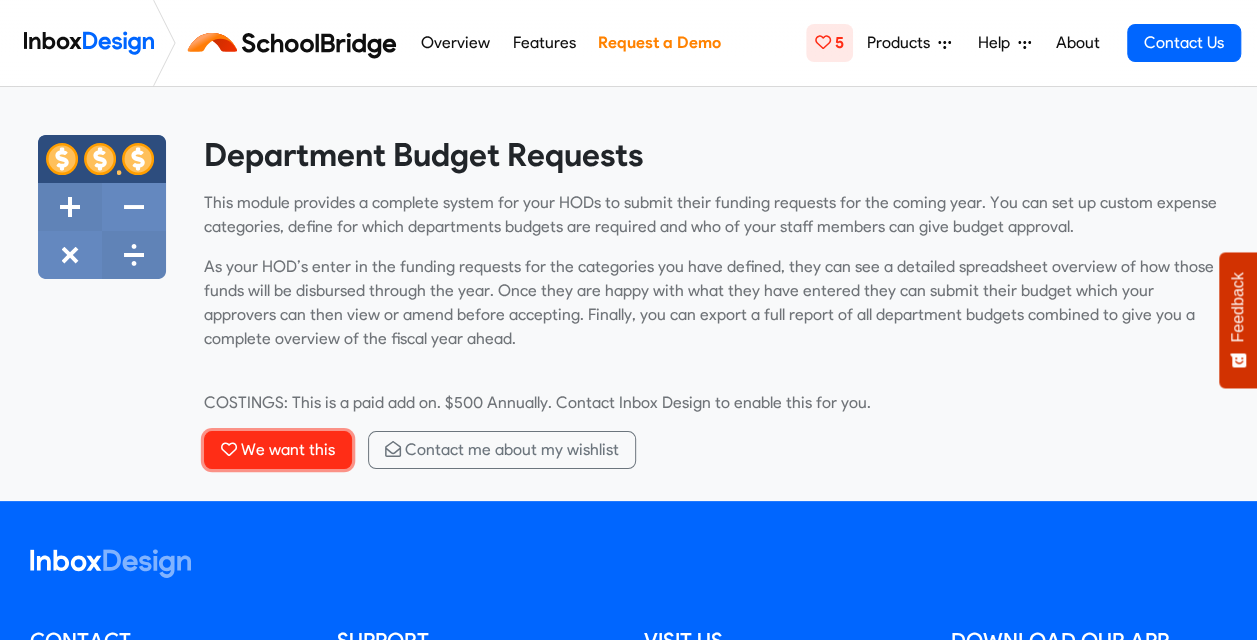 click on "We want this" at bounding box center (278, 450) 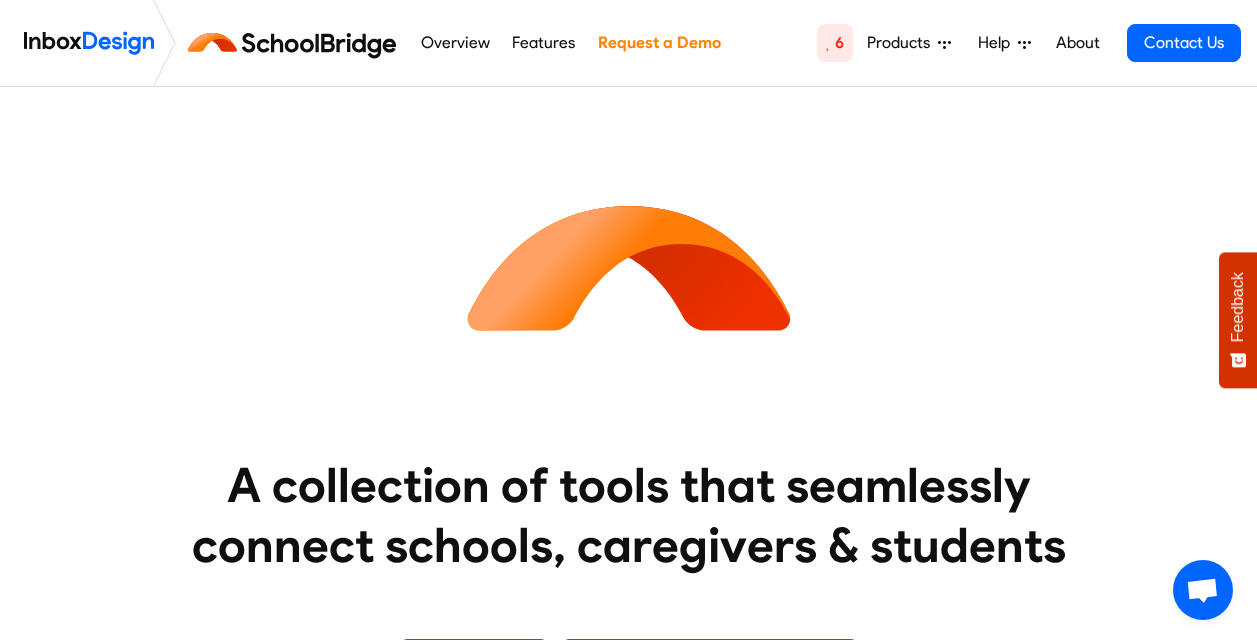 scroll, scrollTop: 1600, scrollLeft: 0, axis: vertical 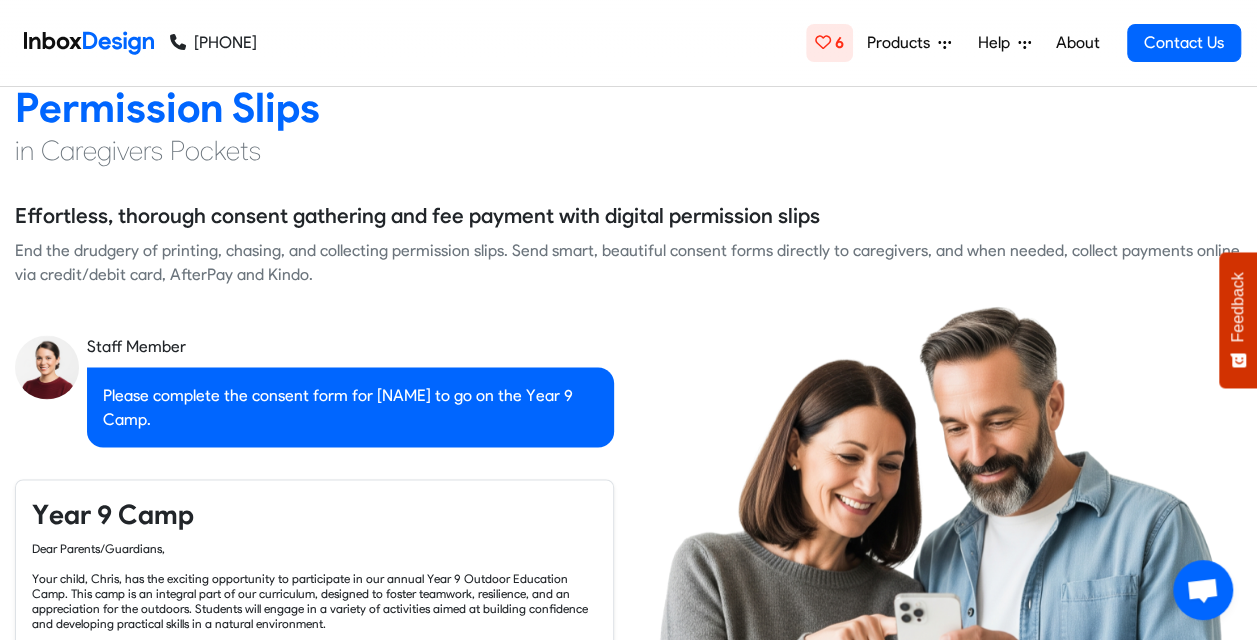 checkbox on "true" 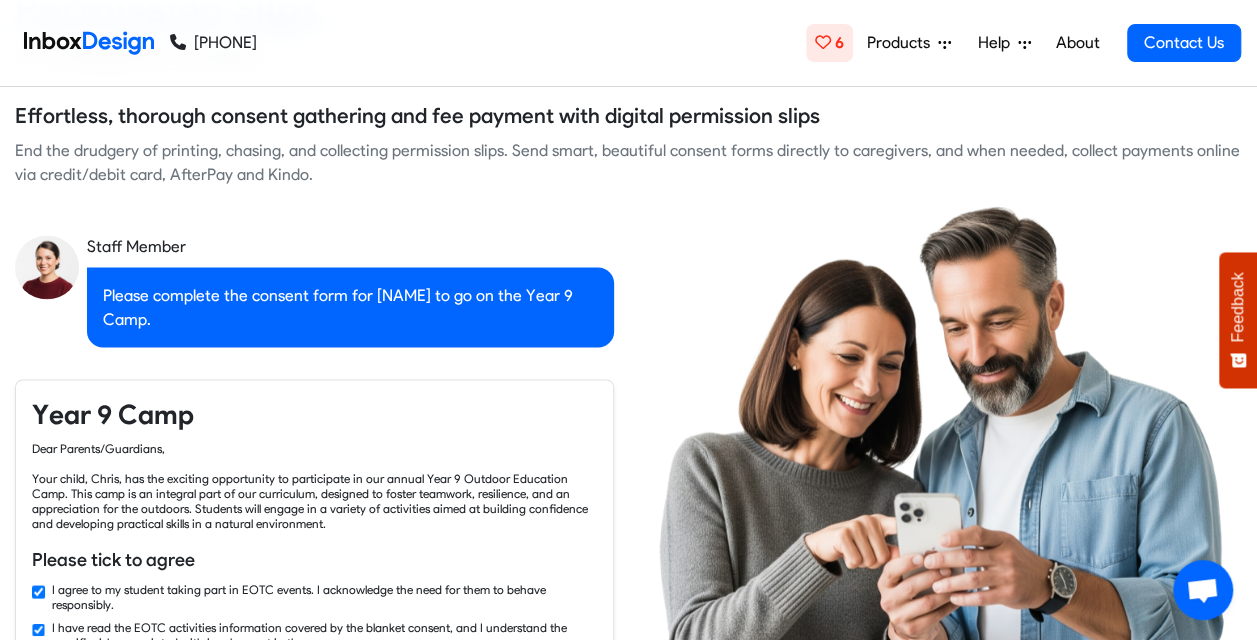 checkbox on "true" 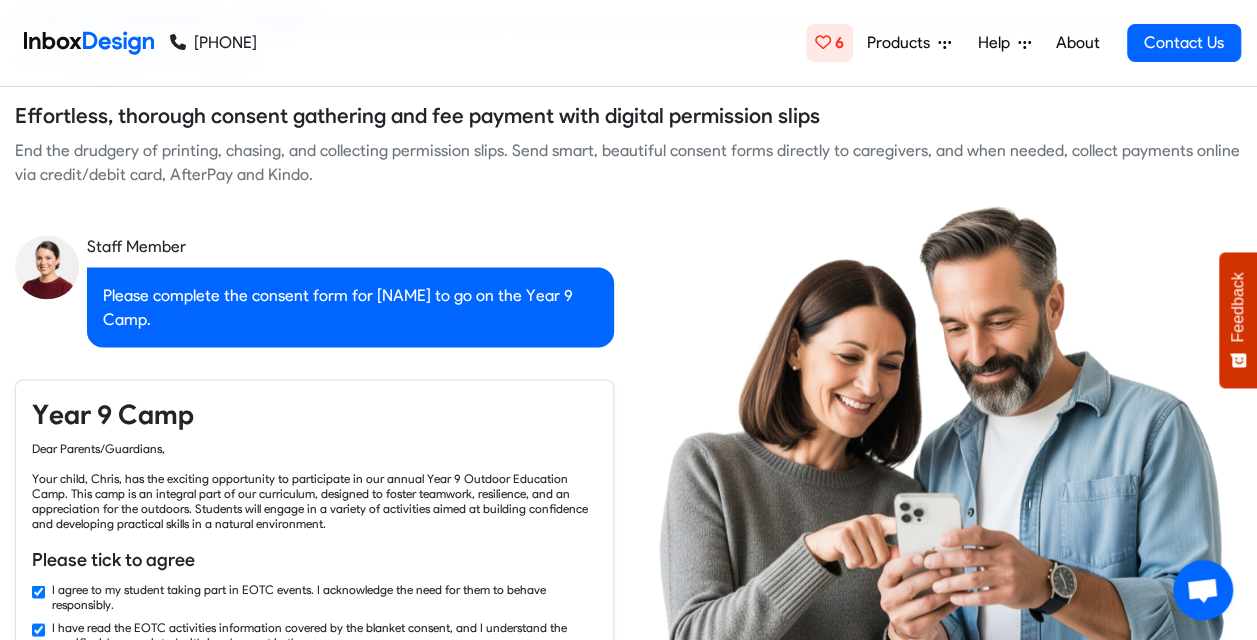 checkbox on "true" 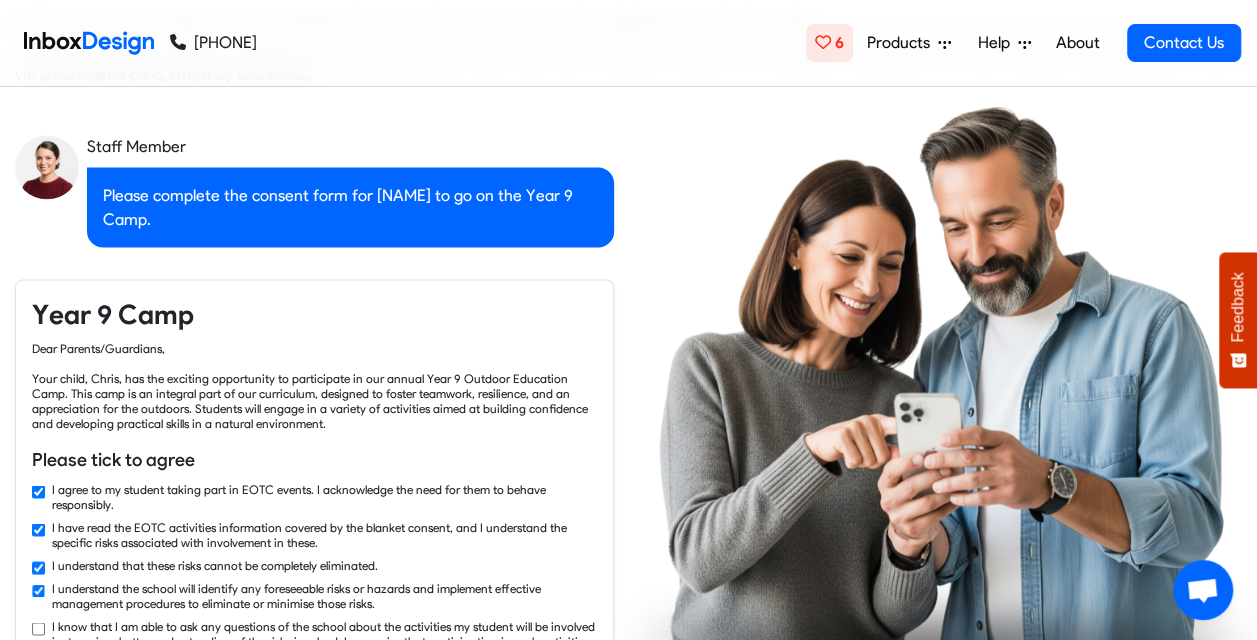 checkbox on "true" 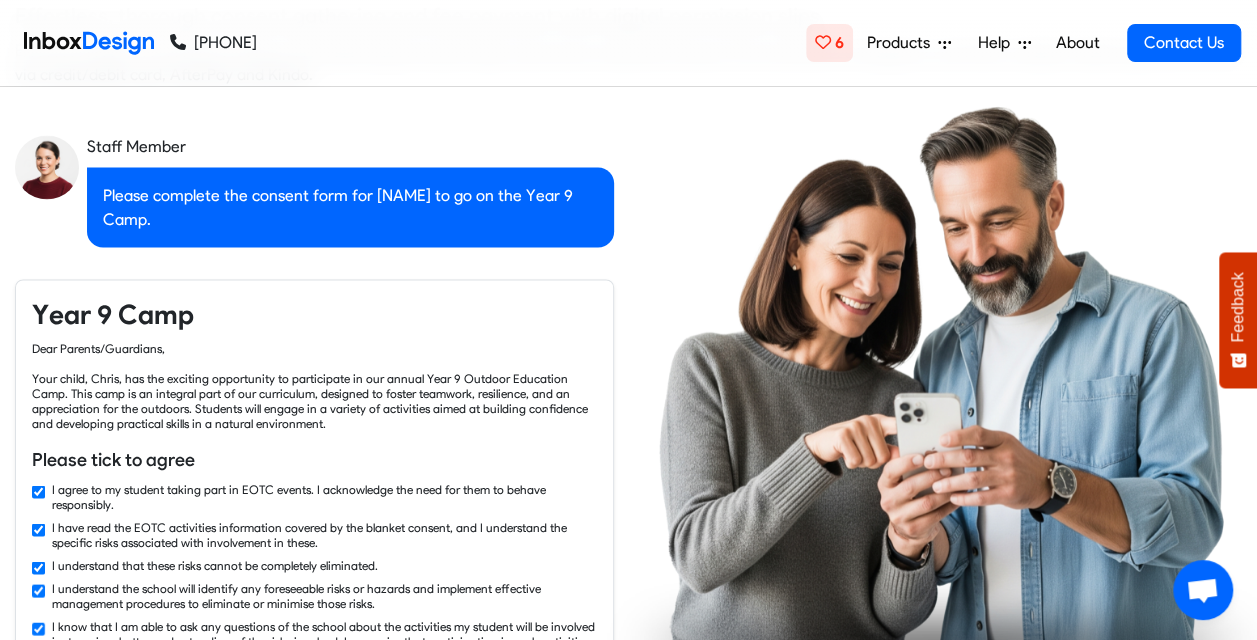checkbox on "true" 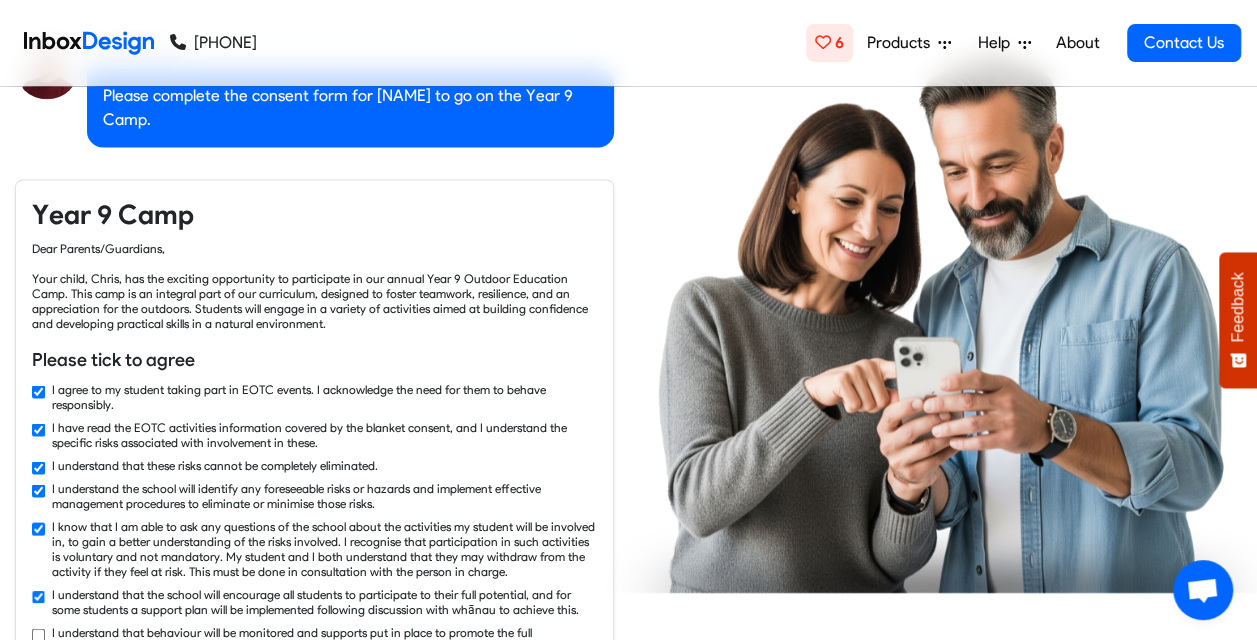 checkbox on "true" 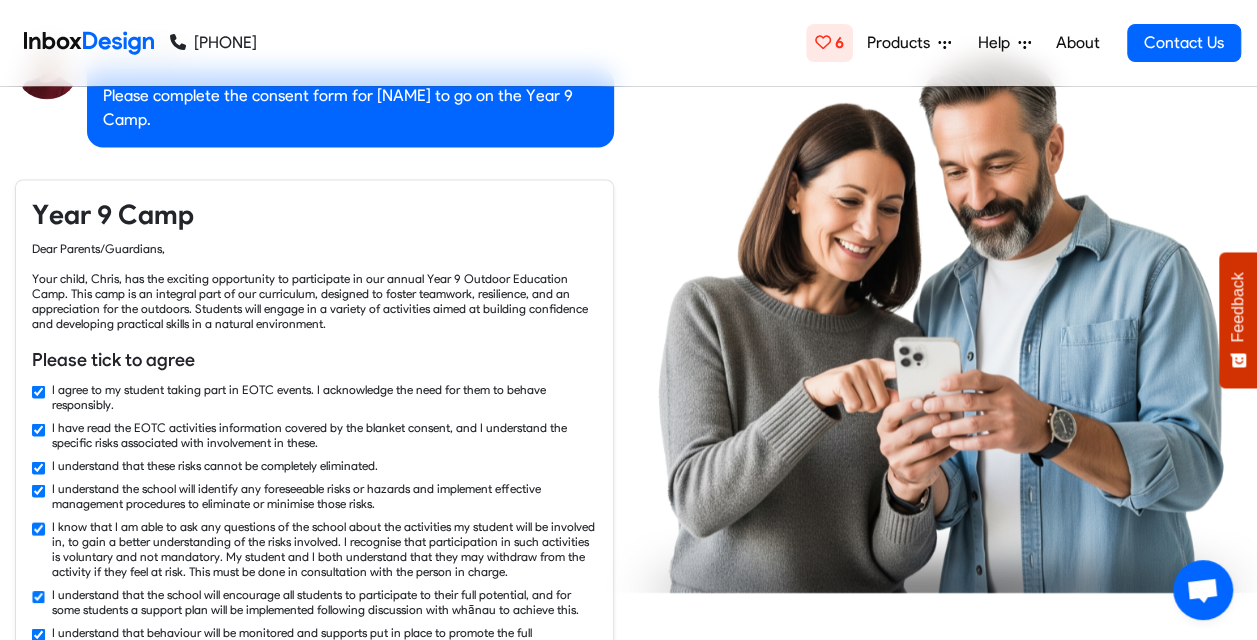 checkbox on "true" 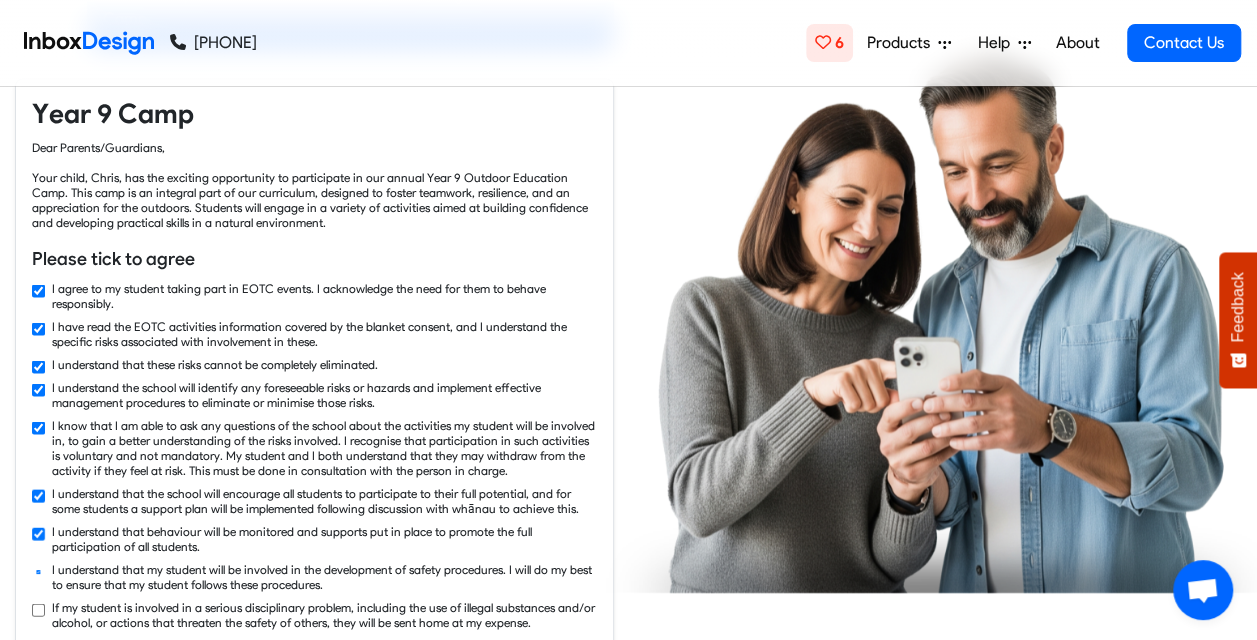 checkbox on "true" 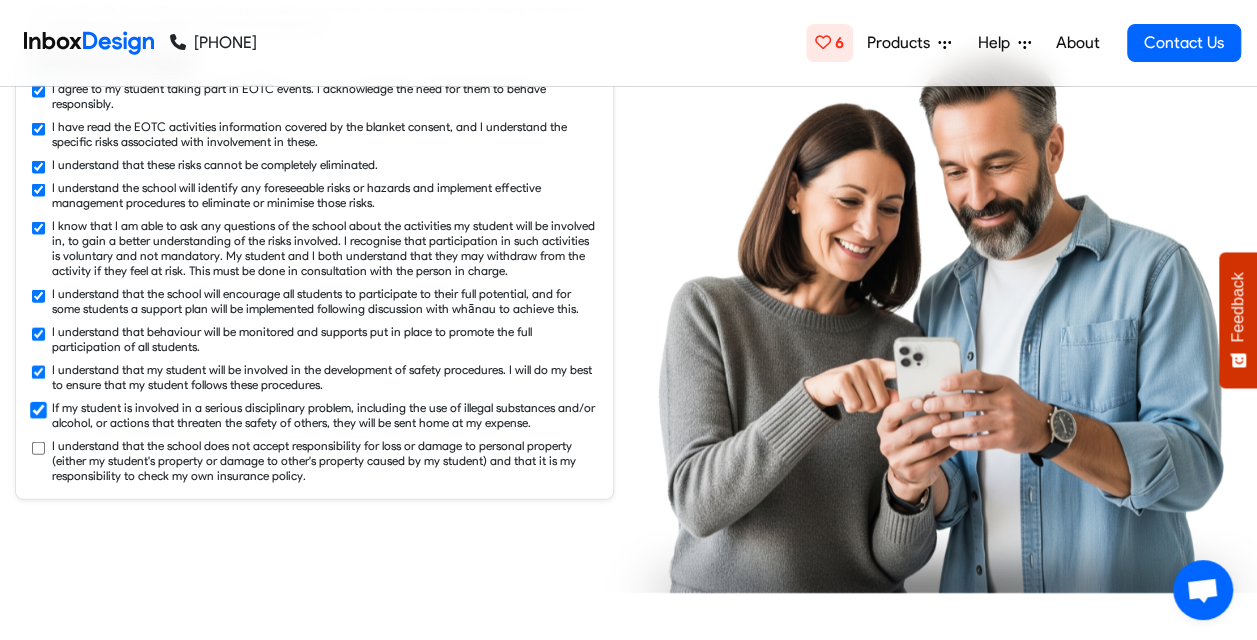 checkbox on "true" 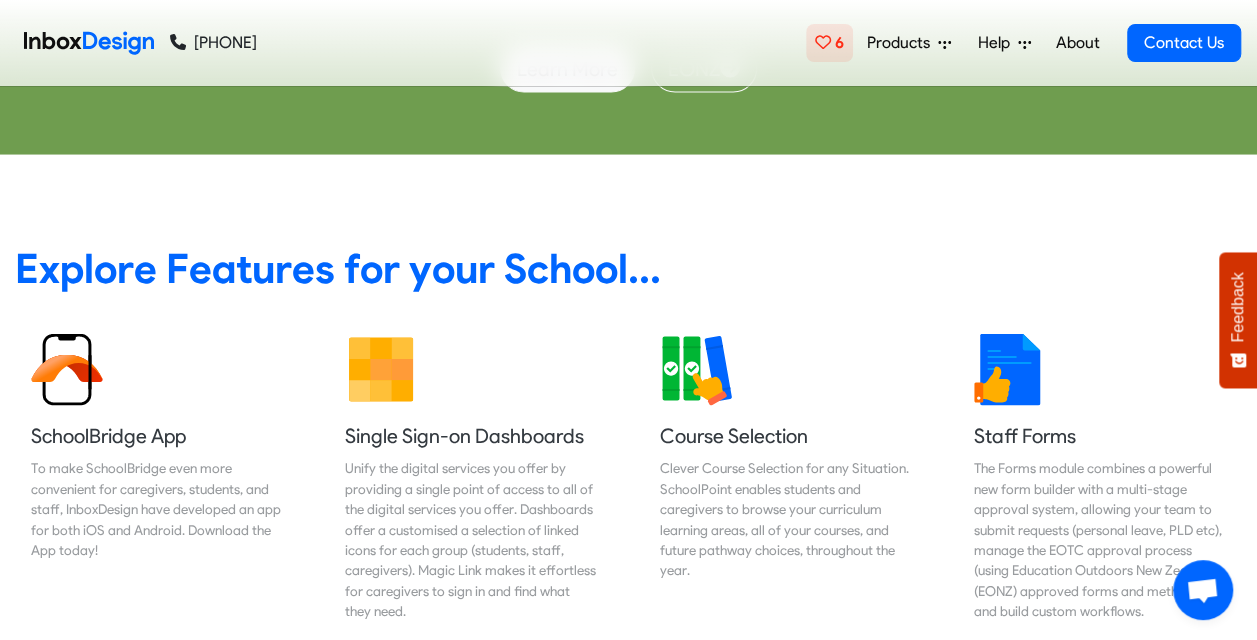 scroll, scrollTop: 5800, scrollLeft: 0, axis: vertical 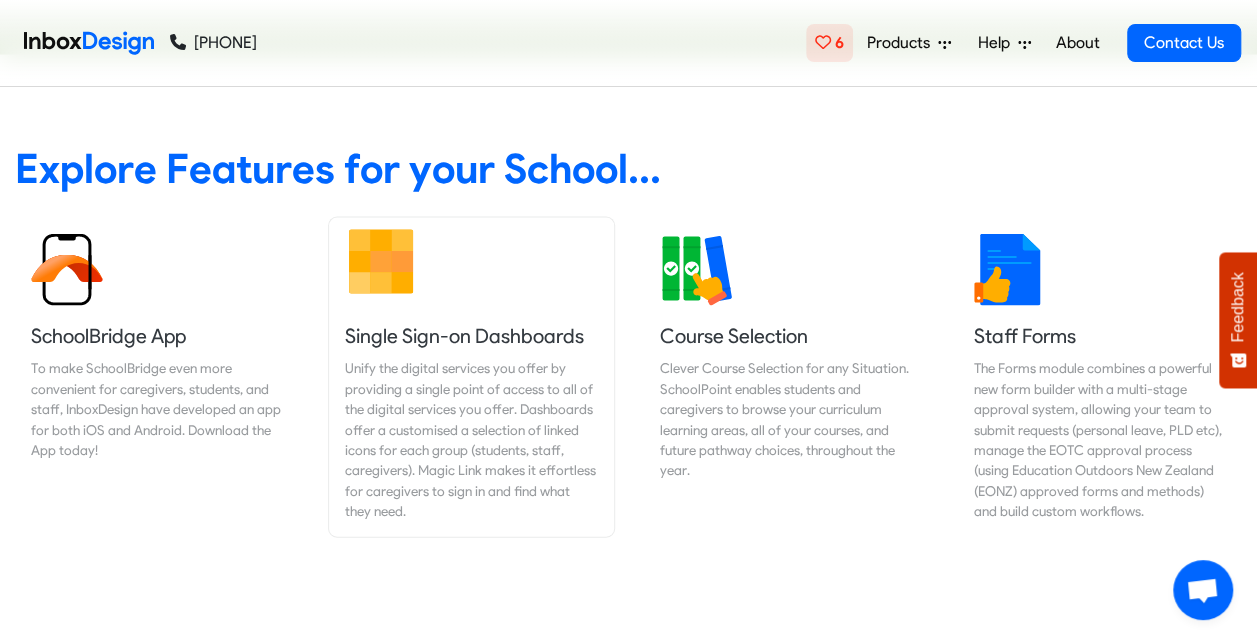 click on "Single Sign-on Dashboards" at bounding box center [471, 336] 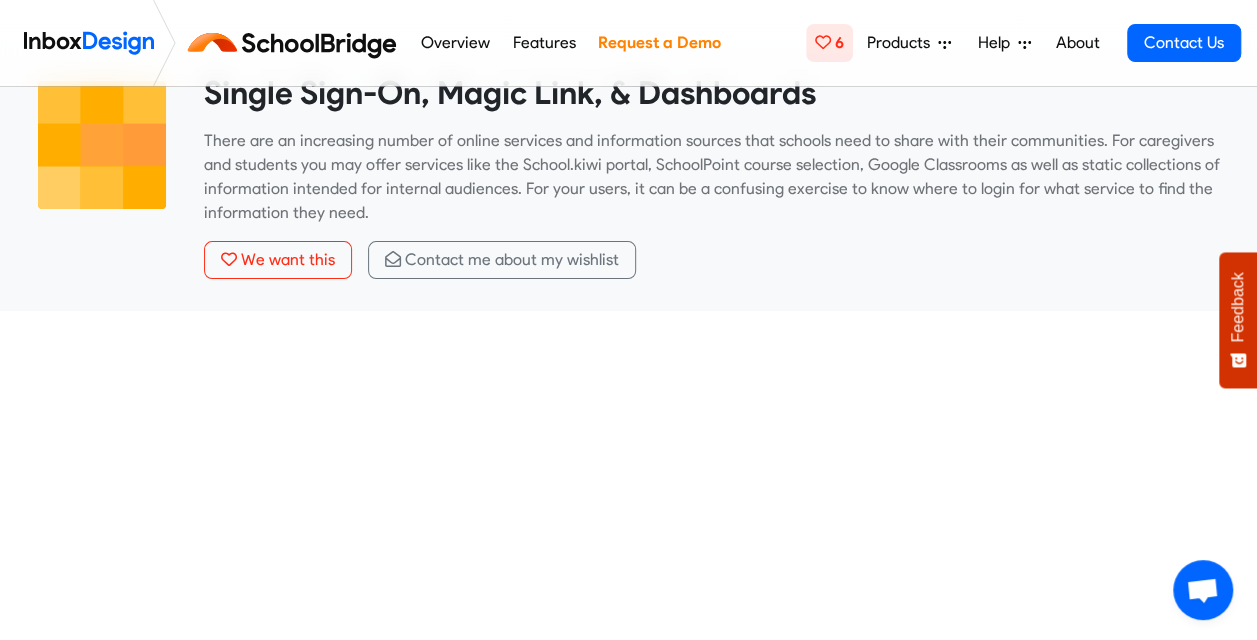 scroll, scrollTop: 0, scrollLeft: 0, axis: both 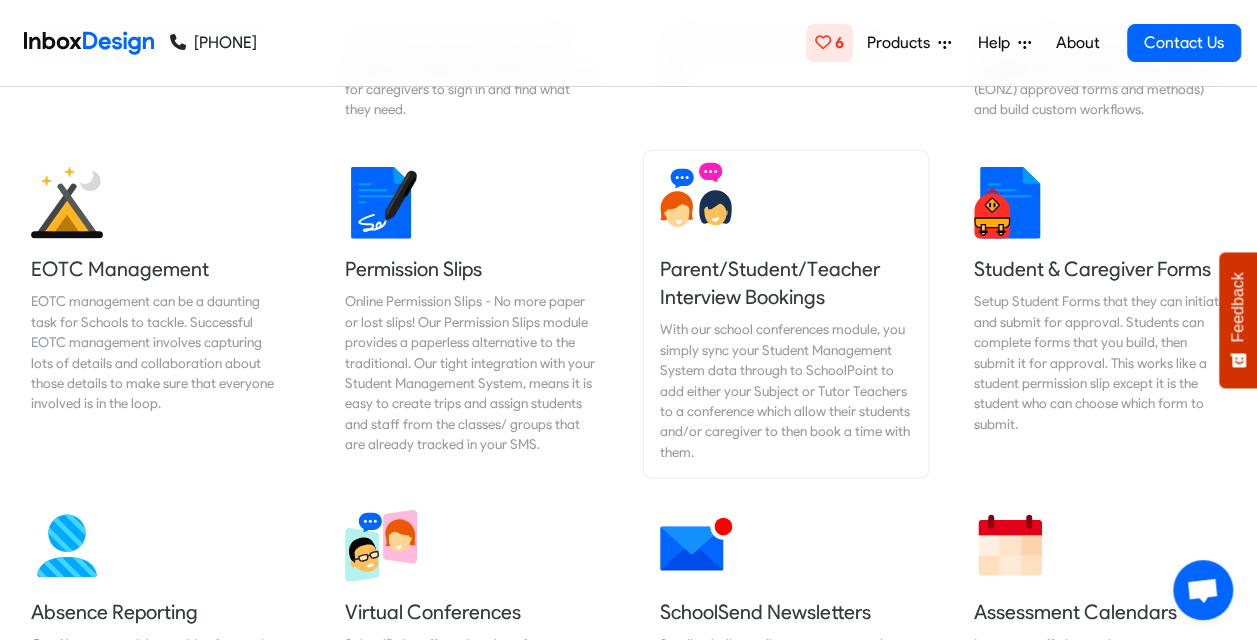 click on "Parent/Student/Teacher Interview Bookings
With our school conferences module, you simply sync your Student Management System data through to SchoolPoint to add either your Subject or Tutor Teachers to a conference which allow their students and/or caregiver to then book a time with them." at bounding box center (786, 314) 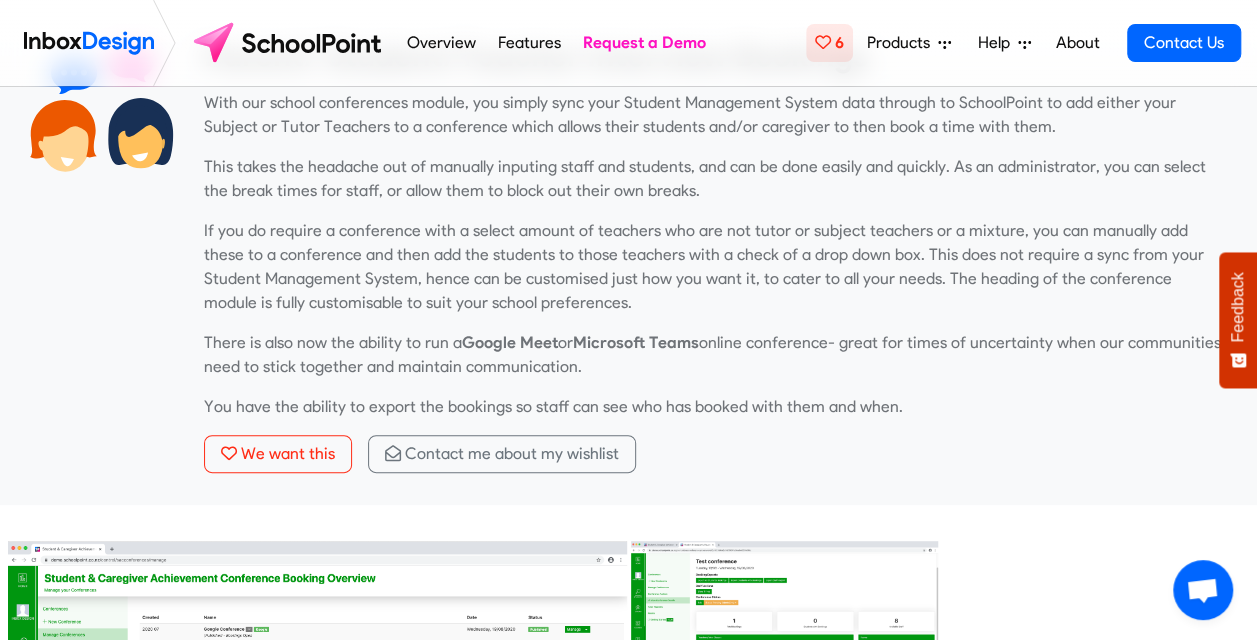 scroll, scrollTop: 200, scrollLeft: 0, axis: vertical 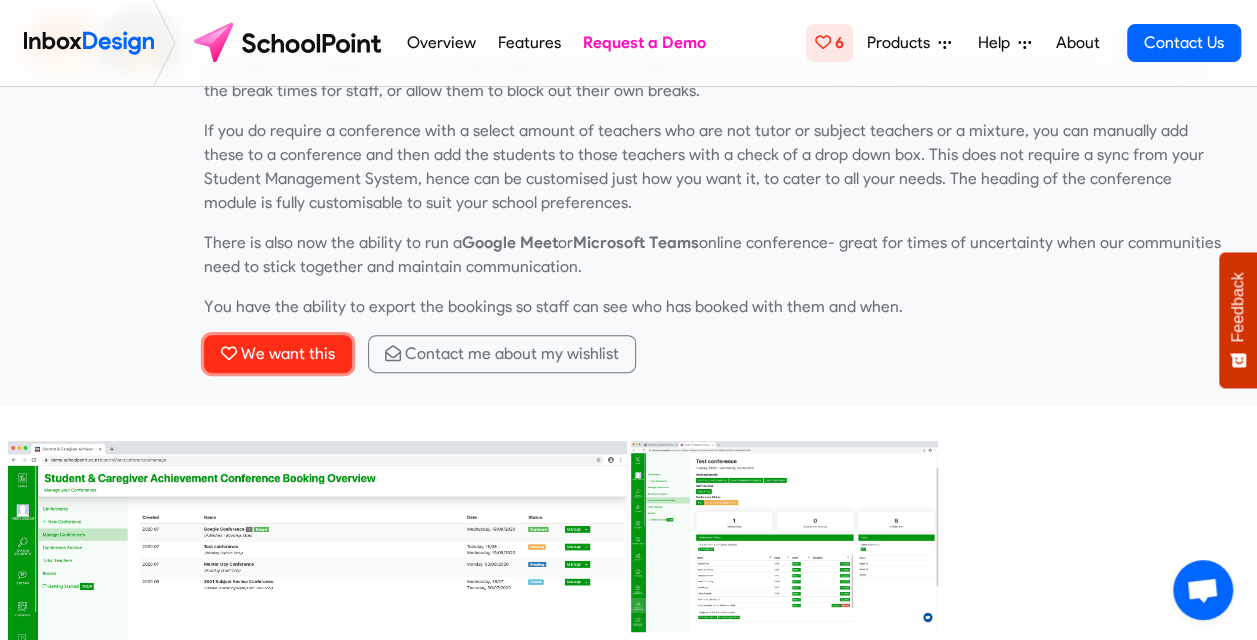 click on "We want this" at bounding box center [288, 353] 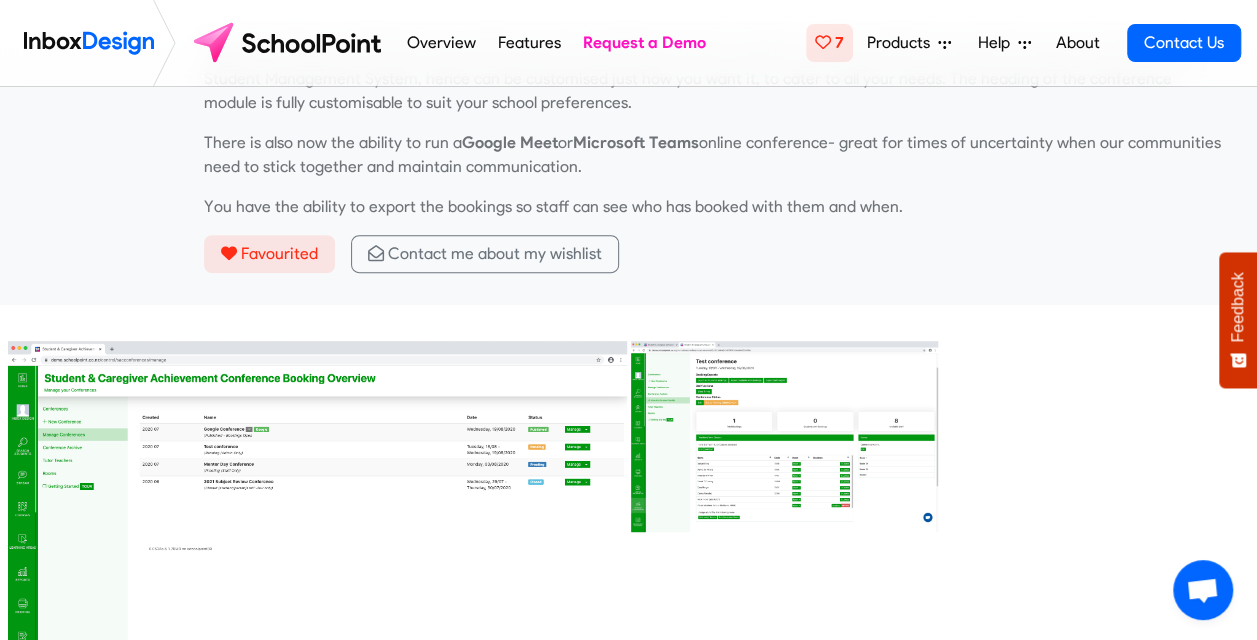 scroll, scrollTop: 500, scrollLeft: 0, axis: vertical 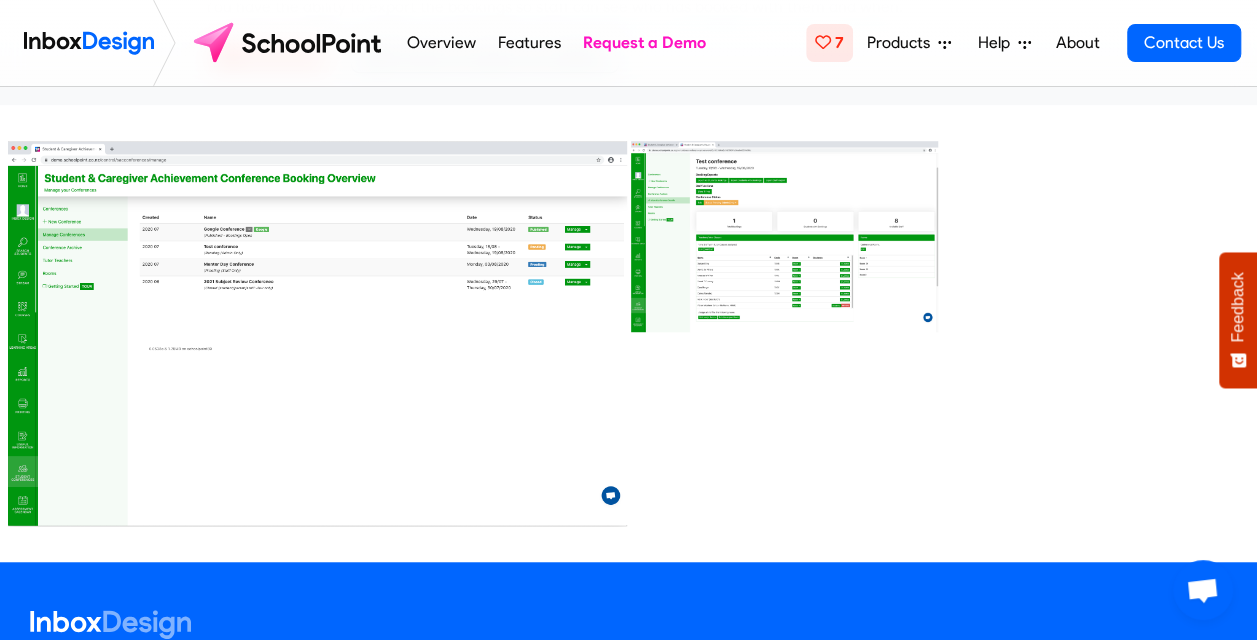 click at bounding box center [317, 333] 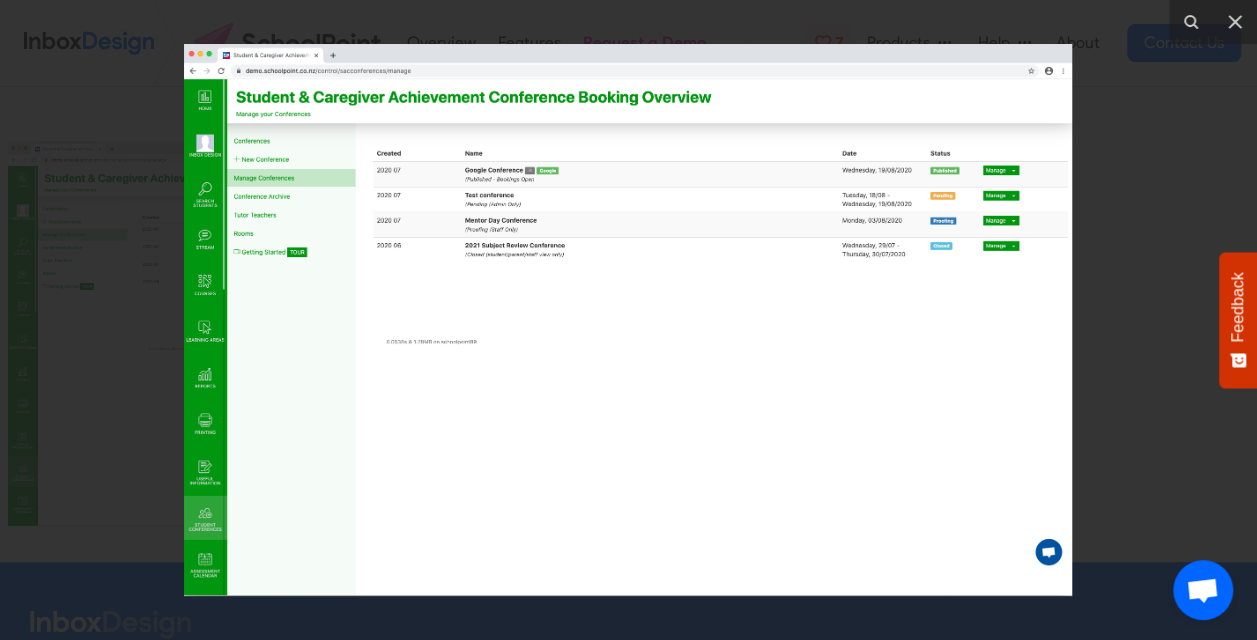 click at bounding box center [628, 320] 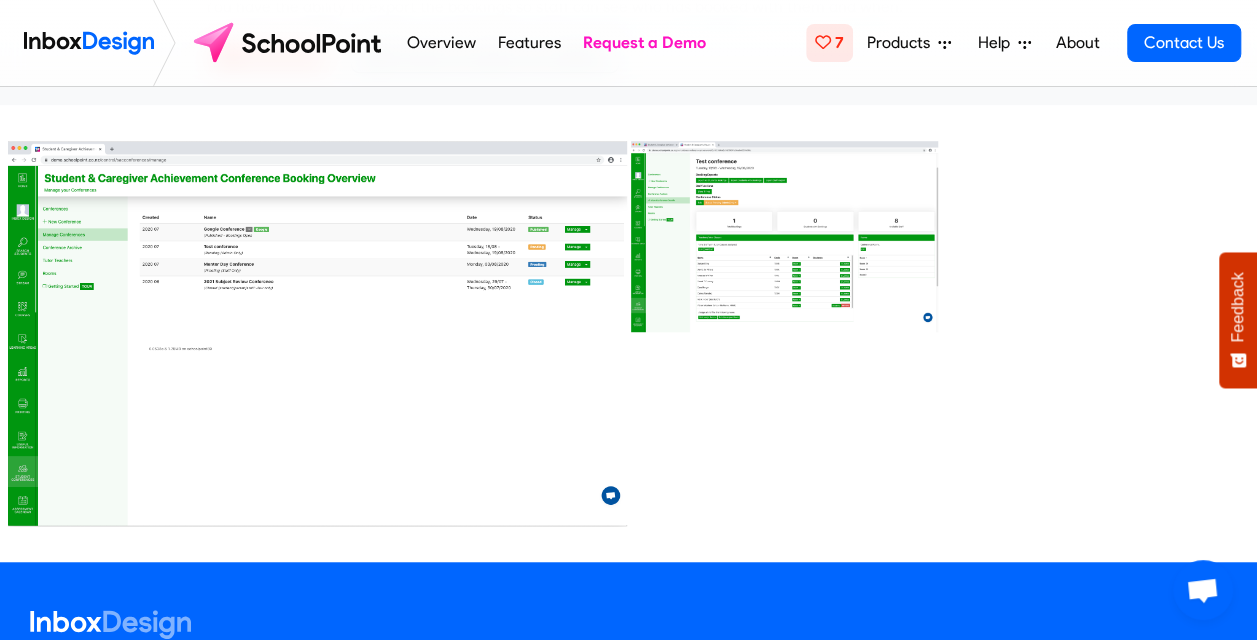 click at bounding box center (785, 236) 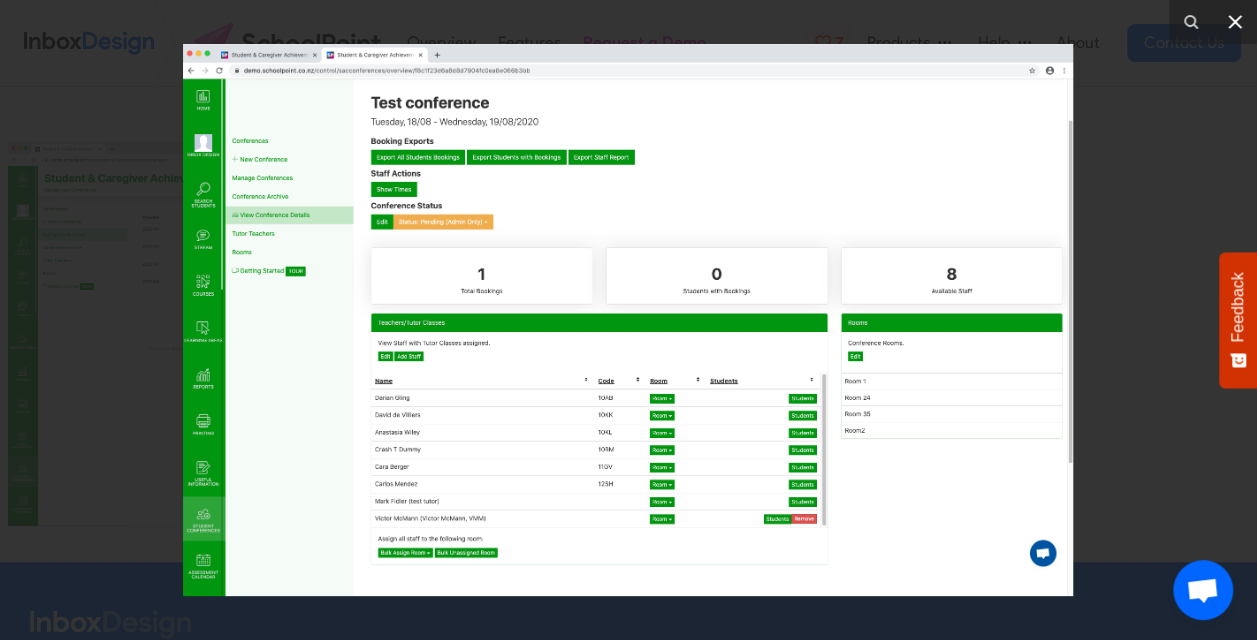 click 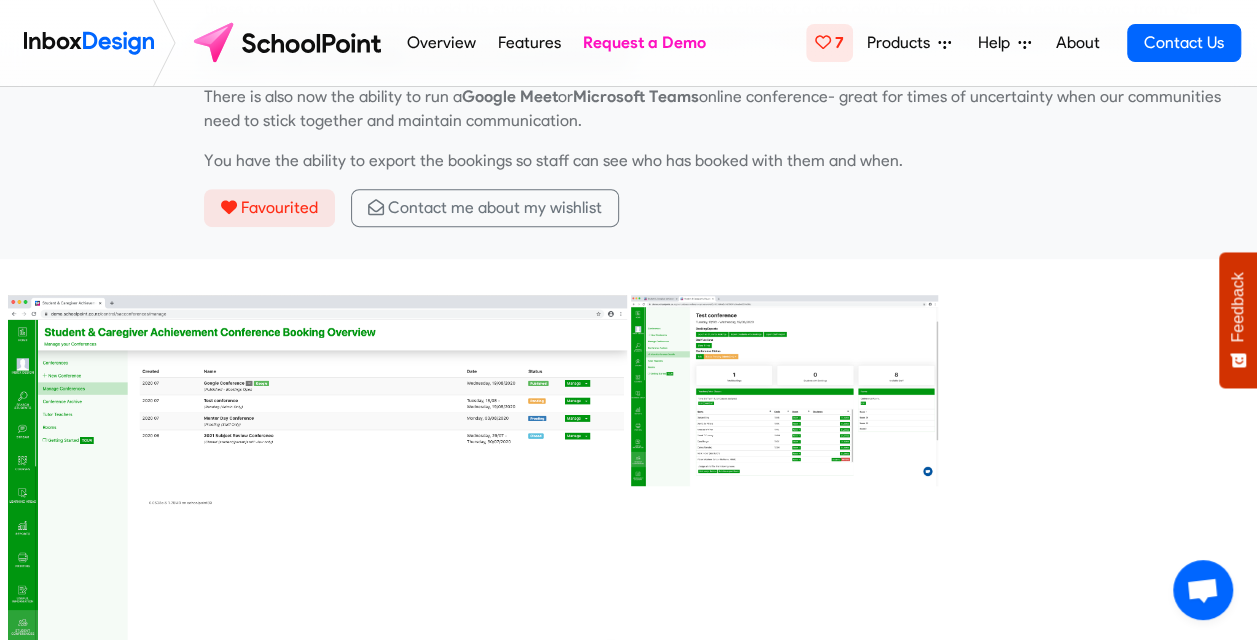 scroll, scrollTop: 0, scrollLeft: 0, axis: both 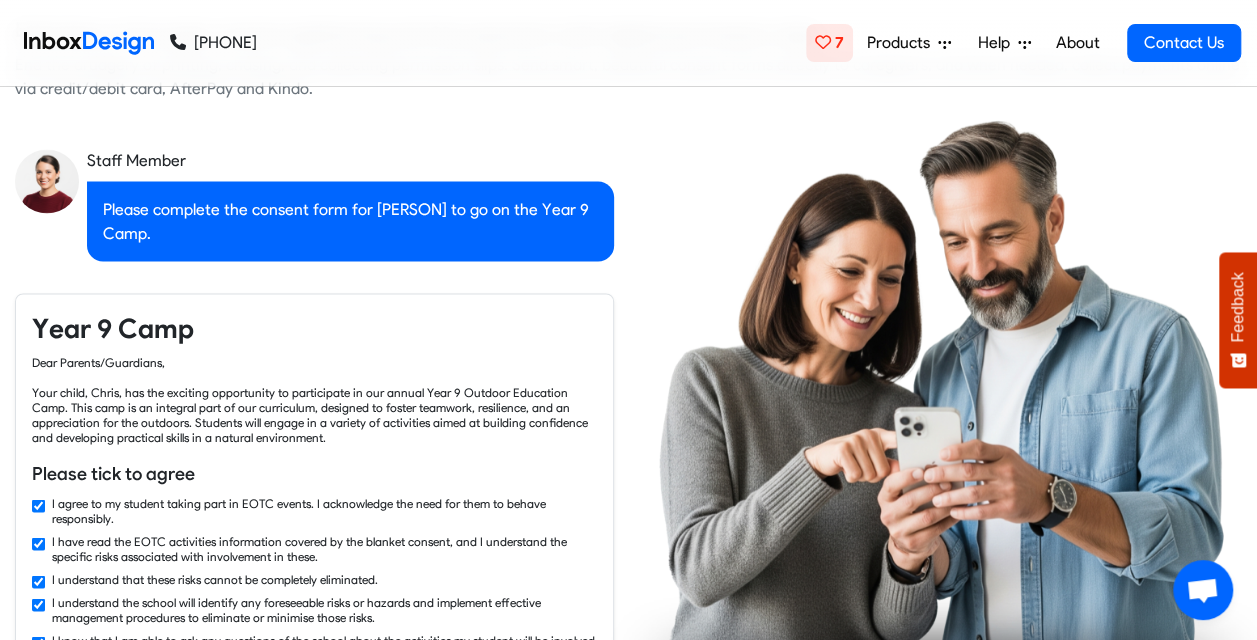 checkbox on "false" 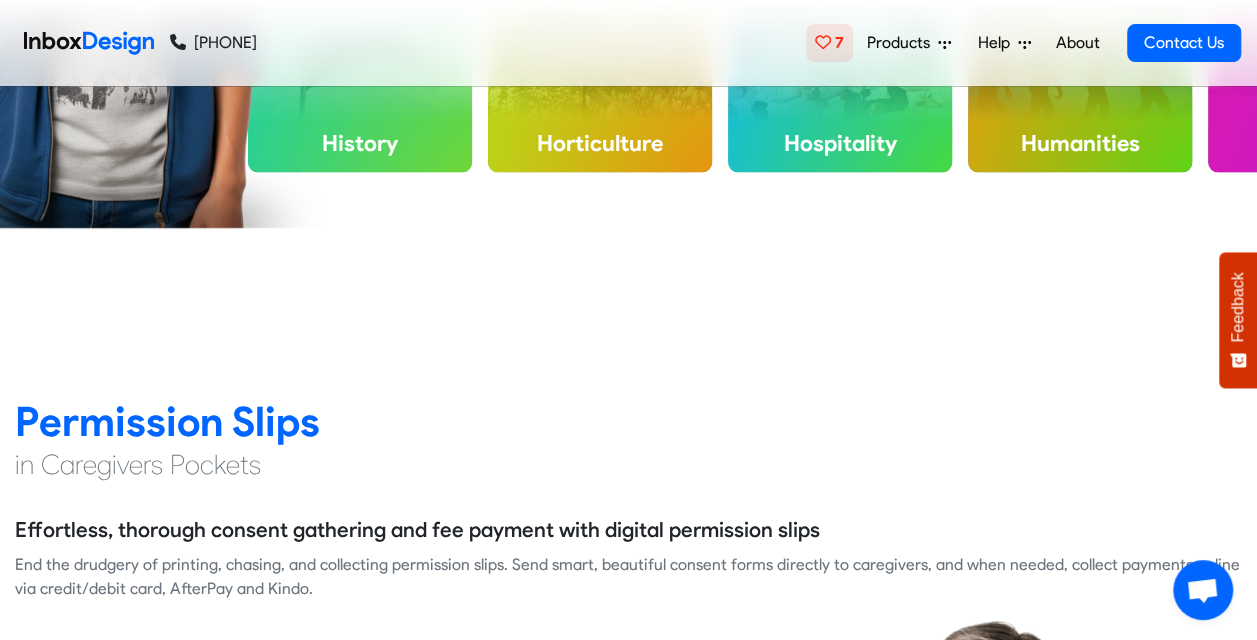checkbox on "false" 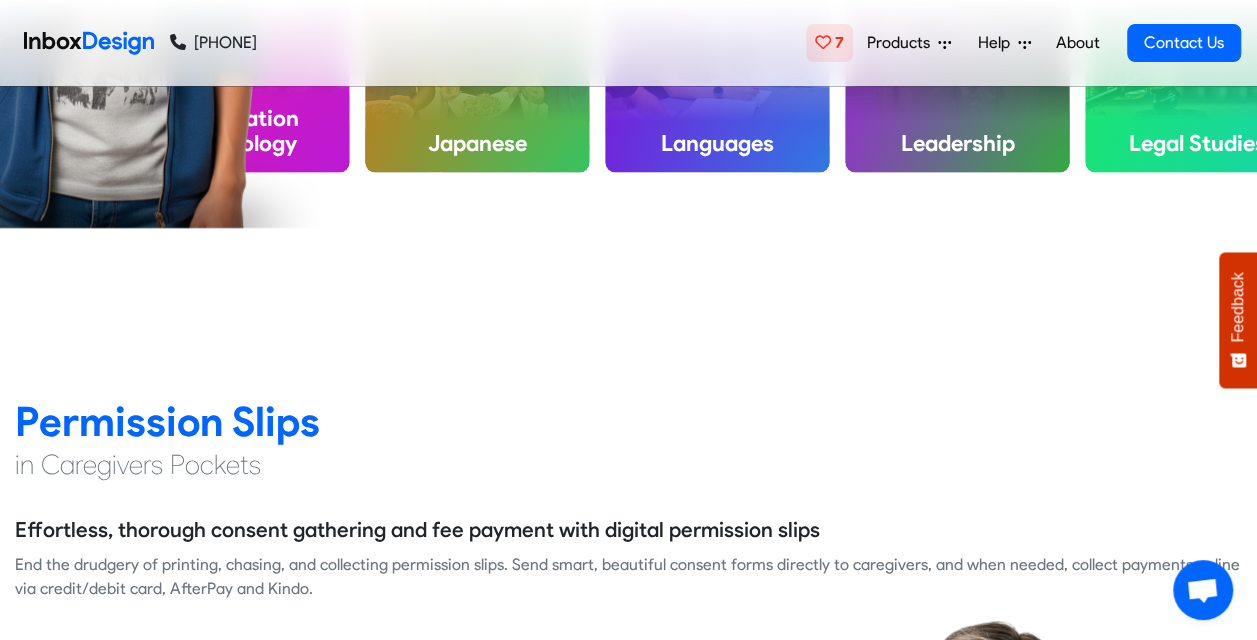checkbox on "false" 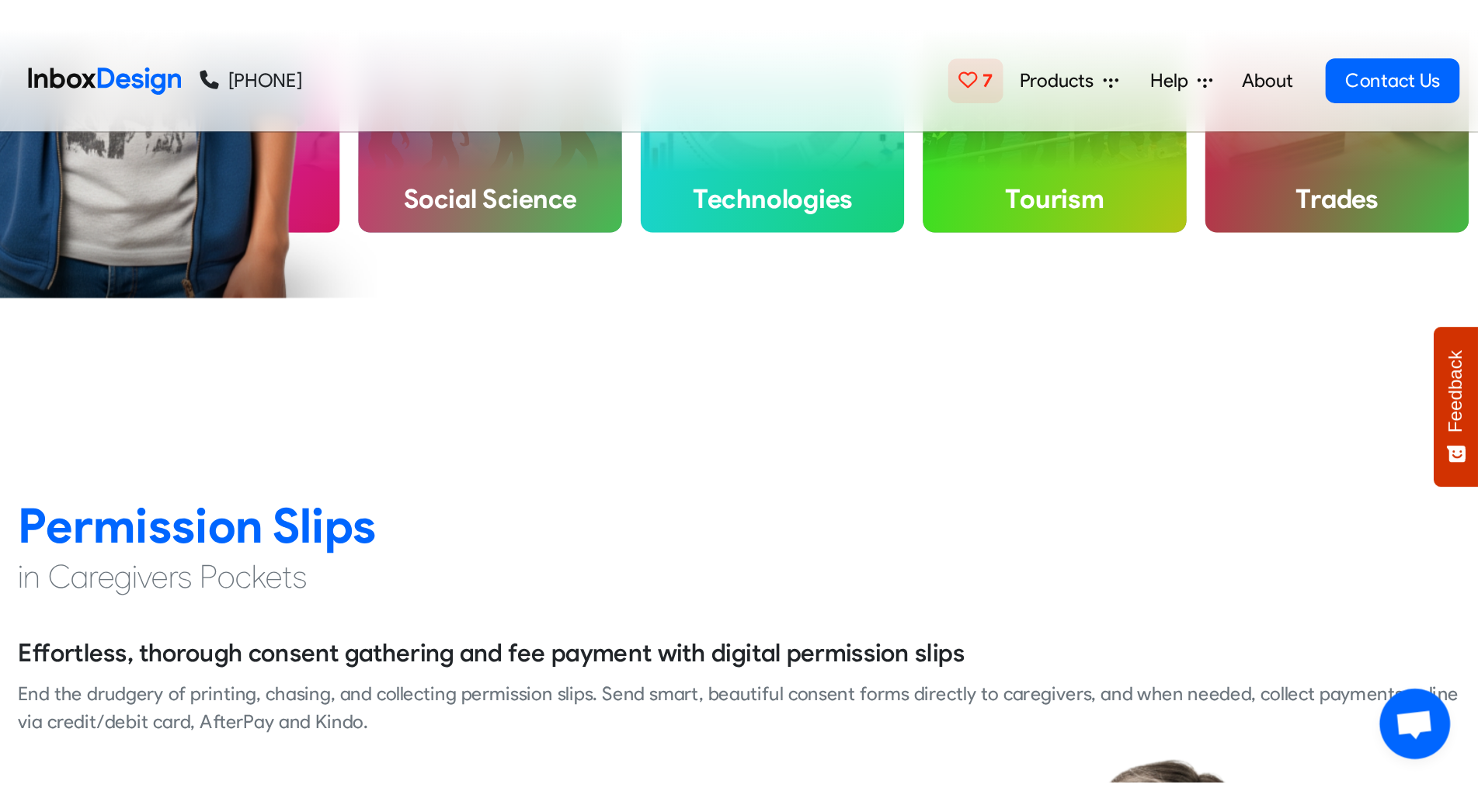 scroll, scrollTop: 0, scrollLeft: 0, axis: both 